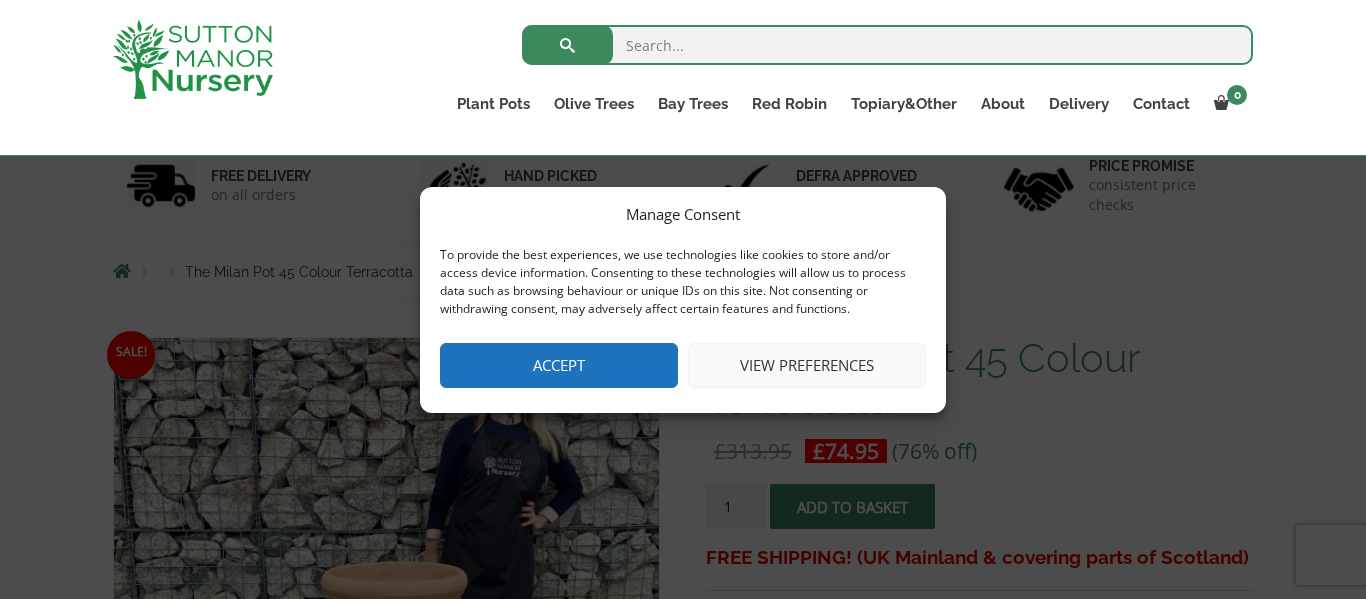 scroll, scrollTop: 125, scrollLeft: 0, axis: vertical 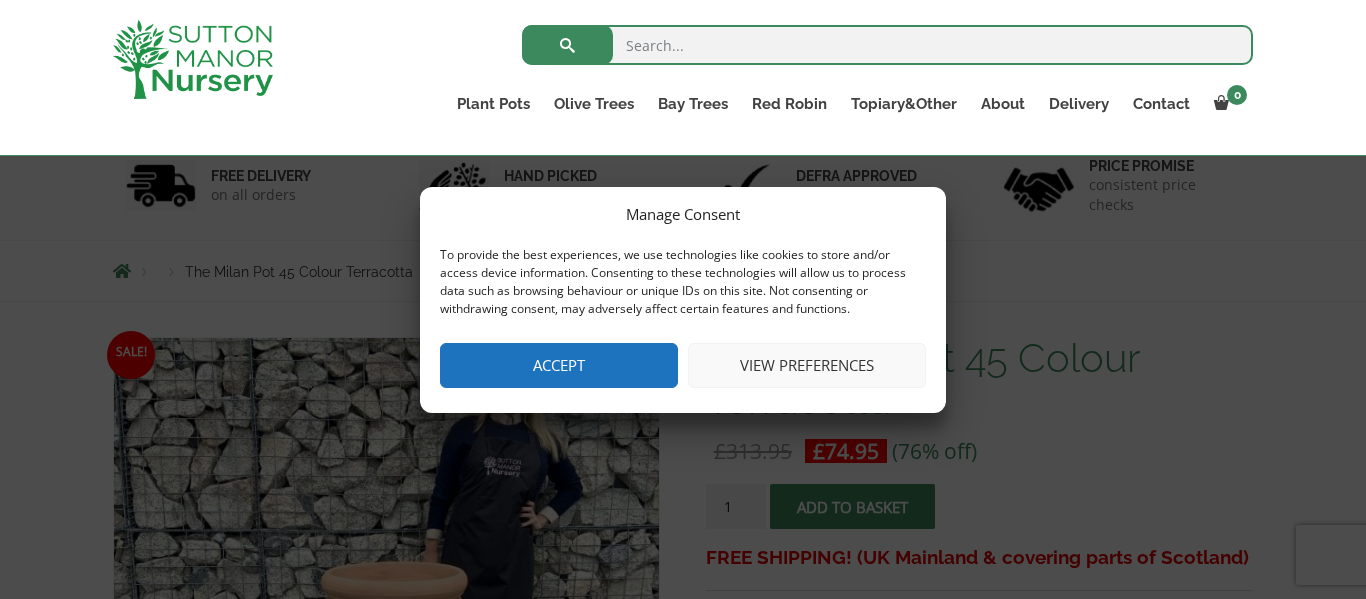 click on "Accept" at bounding box center (559, 365) 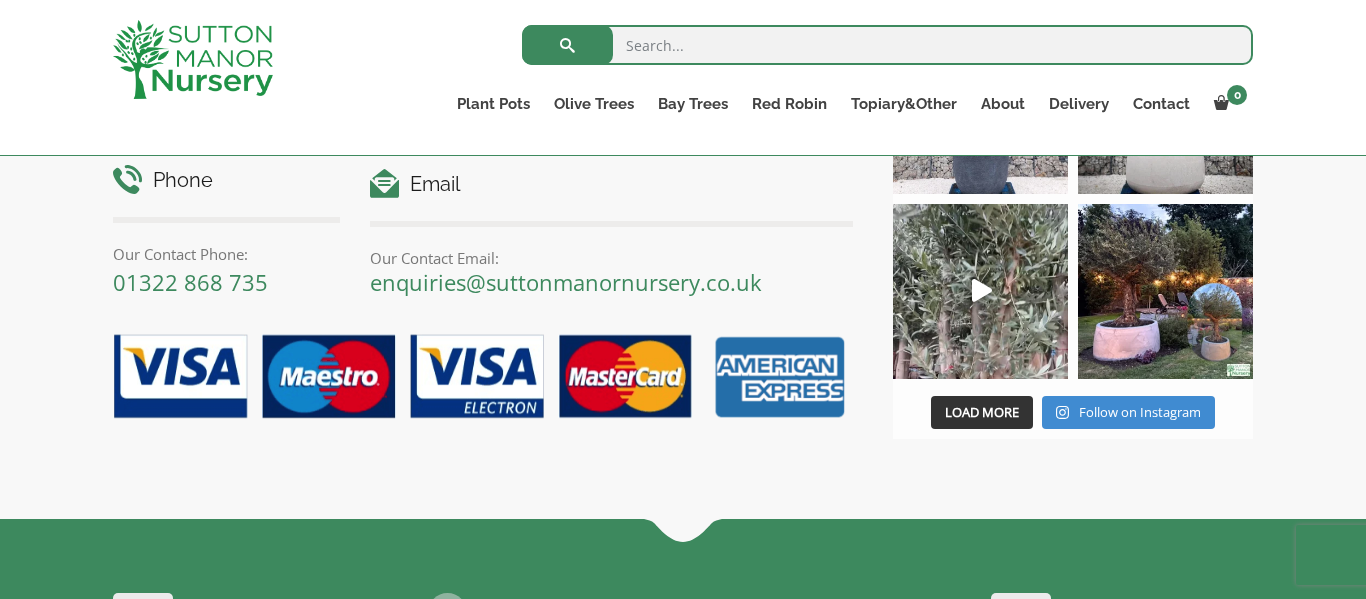 scroll, scrollTop: 2472, scrollLeft: 0, axis: vertical 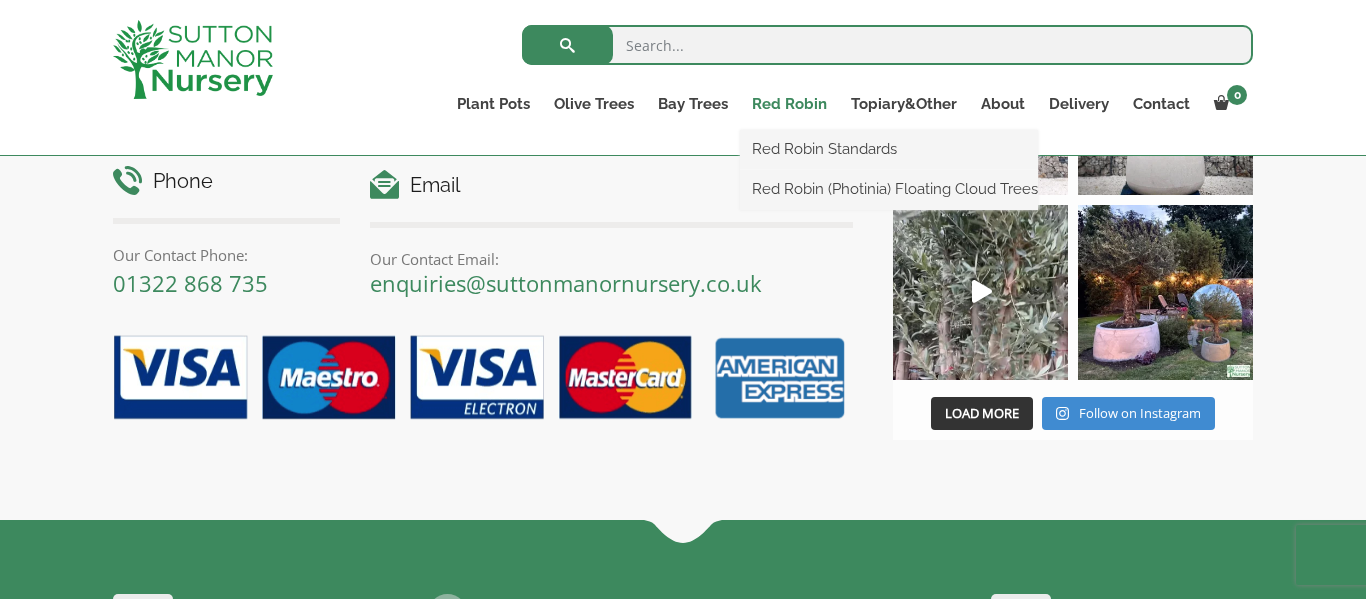 click on "Red Robin" at bounding box center [789, 104] 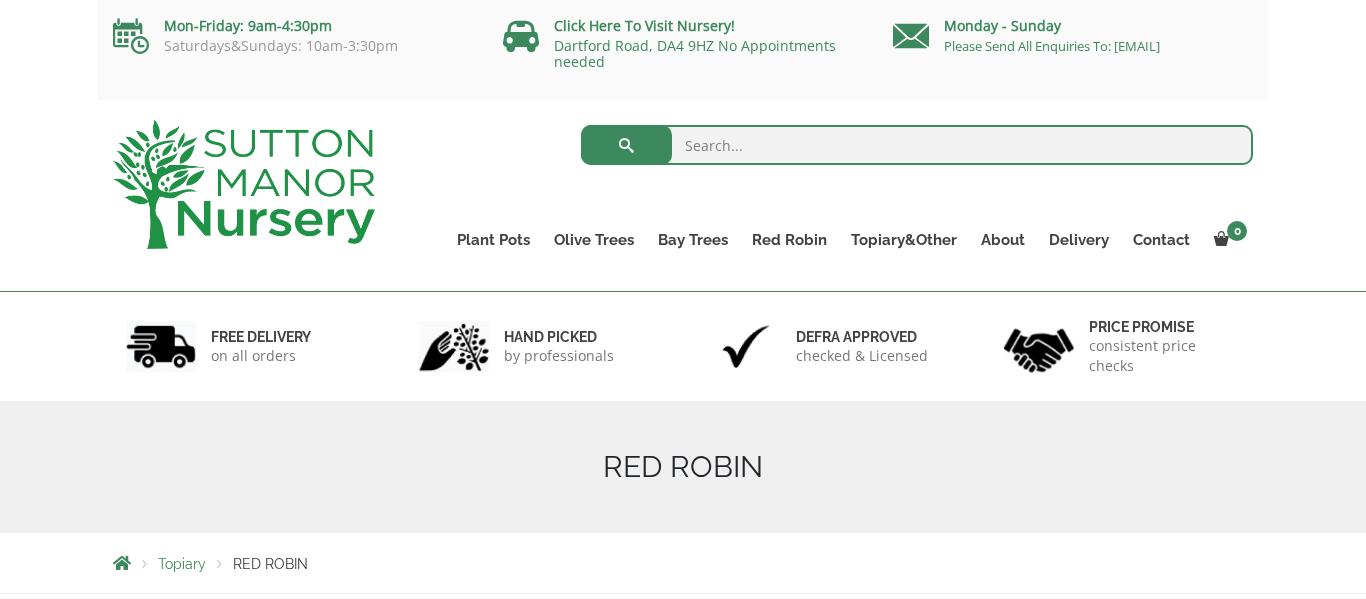 scroll, scrollTop: 0, scrollLeft: 0, axis: both 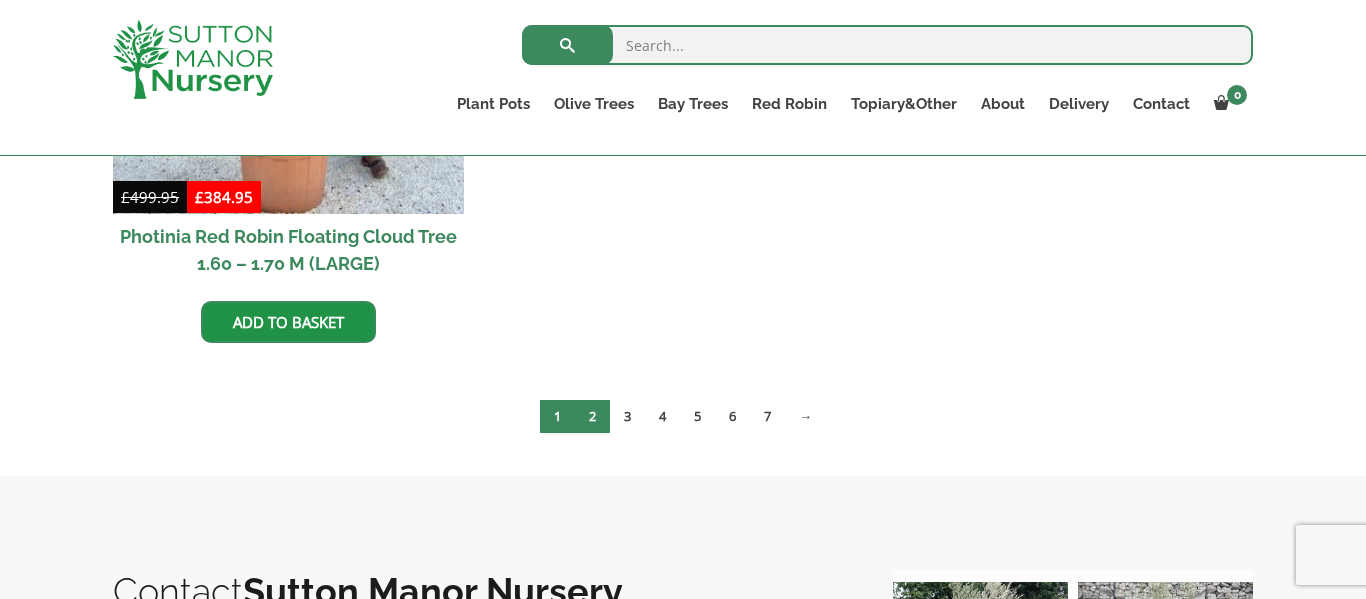 click on "2" at bounding box center [592, 416] 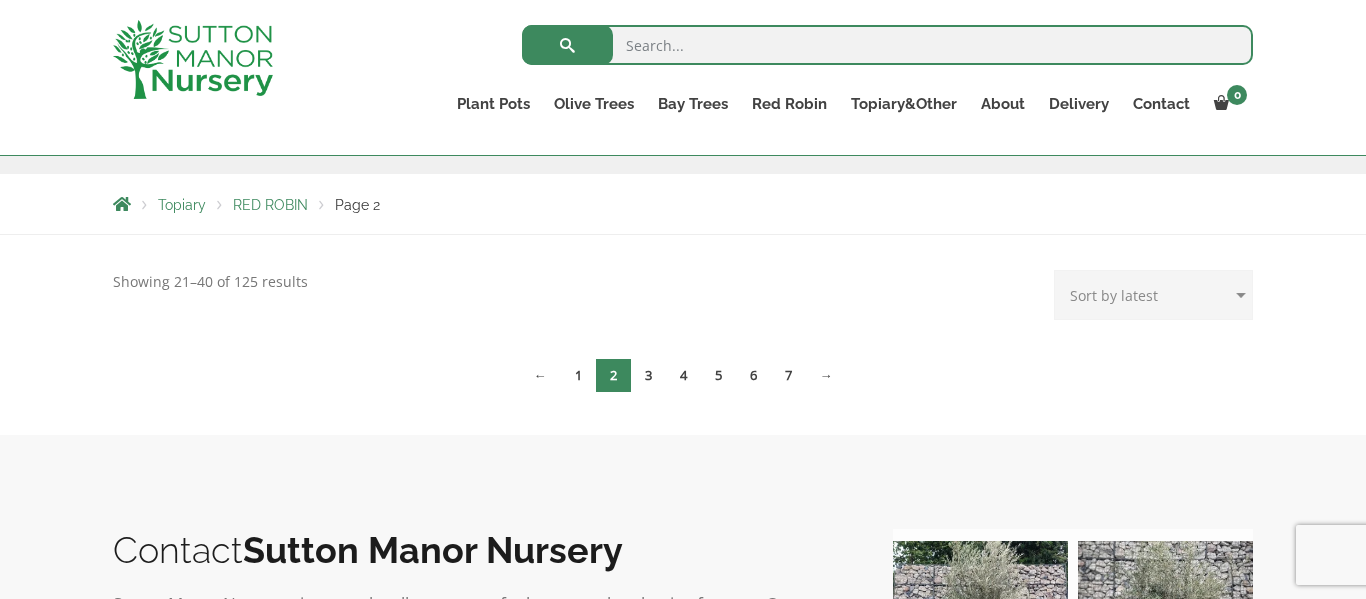 scroll, scrollTop: 0, scrollLeft: 0, axis: both 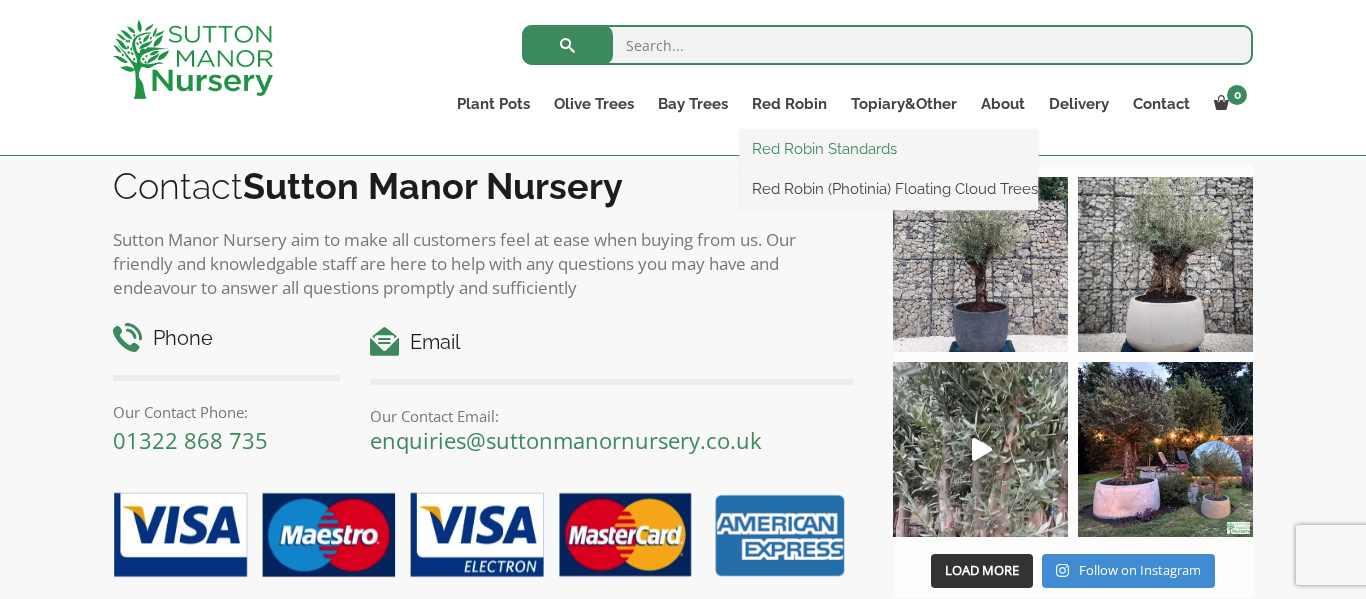 click on "Red Robin Standards" at bounding box center [889, 149] 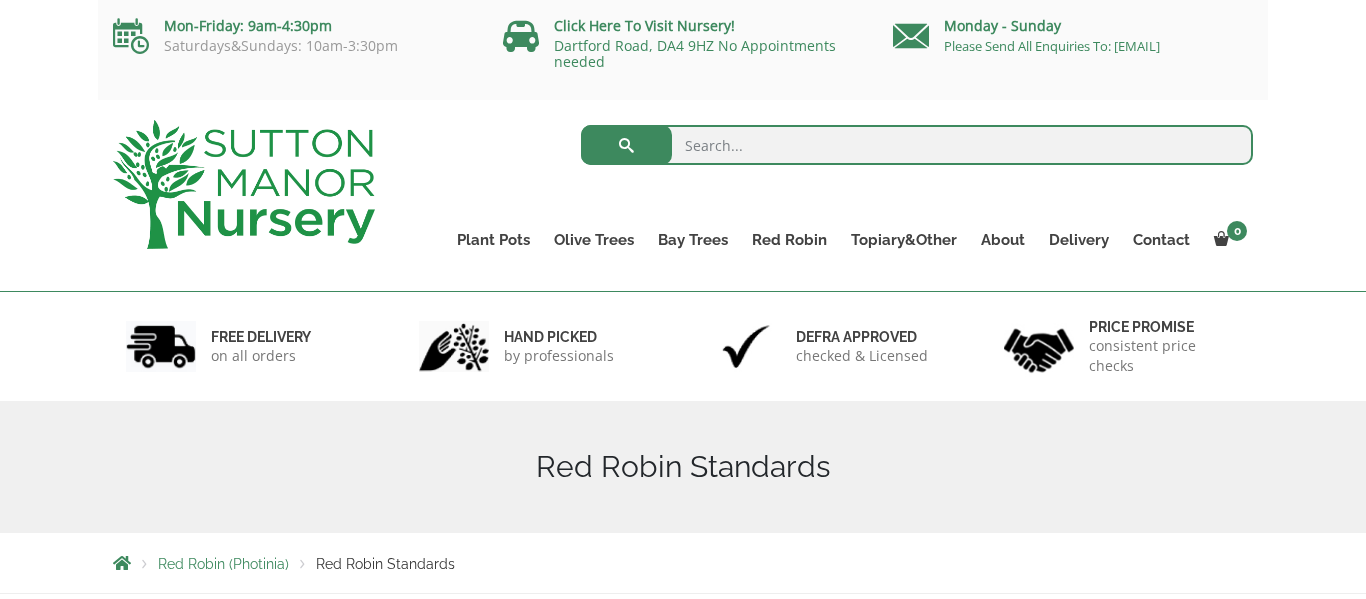 scroll, scrollTop: 0, scrollLeft: 0, axis: both 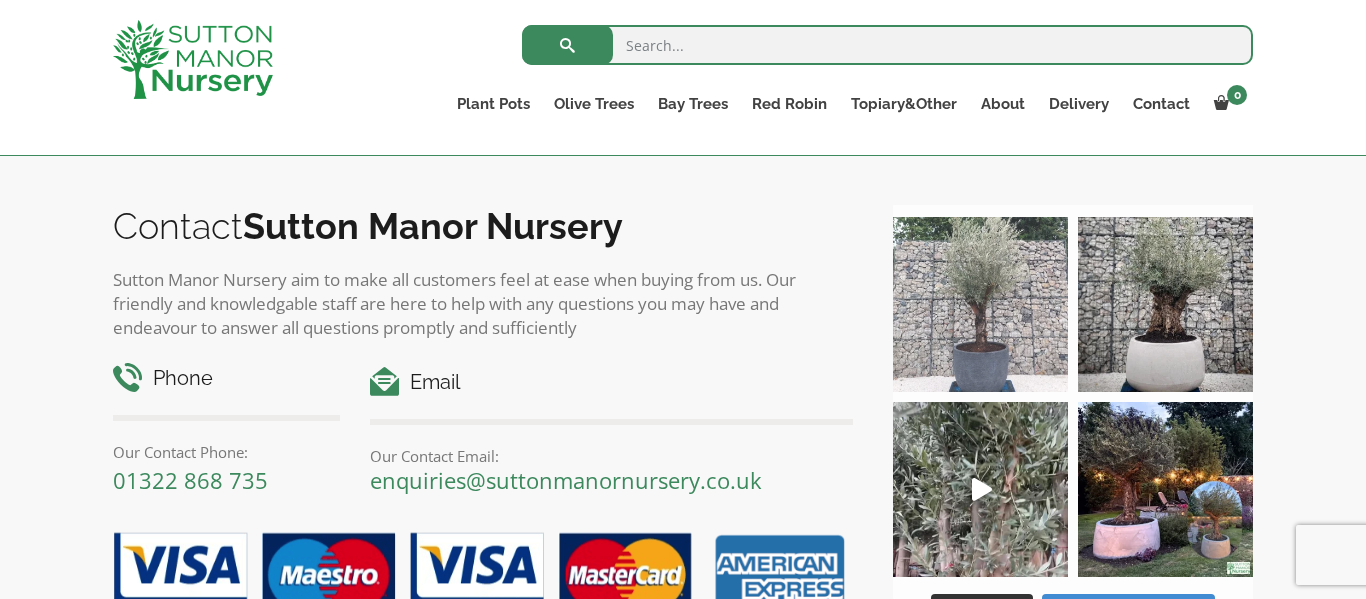 click at bounding box center [980, 304] 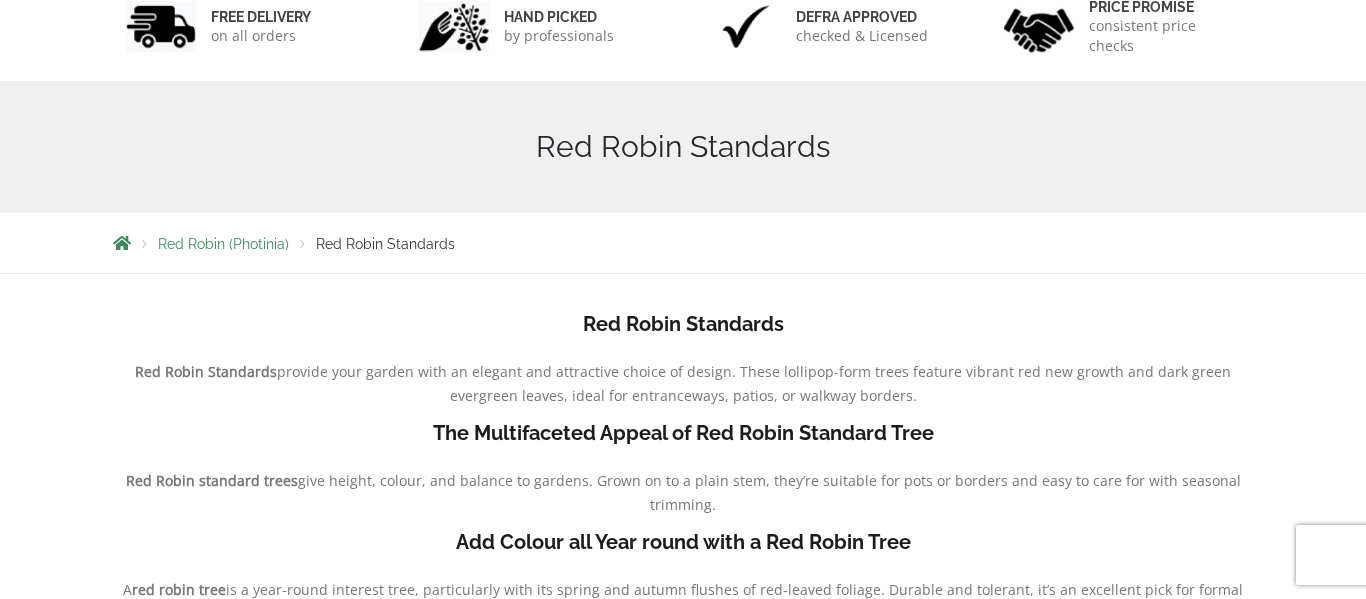 scroll, scrollTop: 0, scrollLeft: 0, axis: both 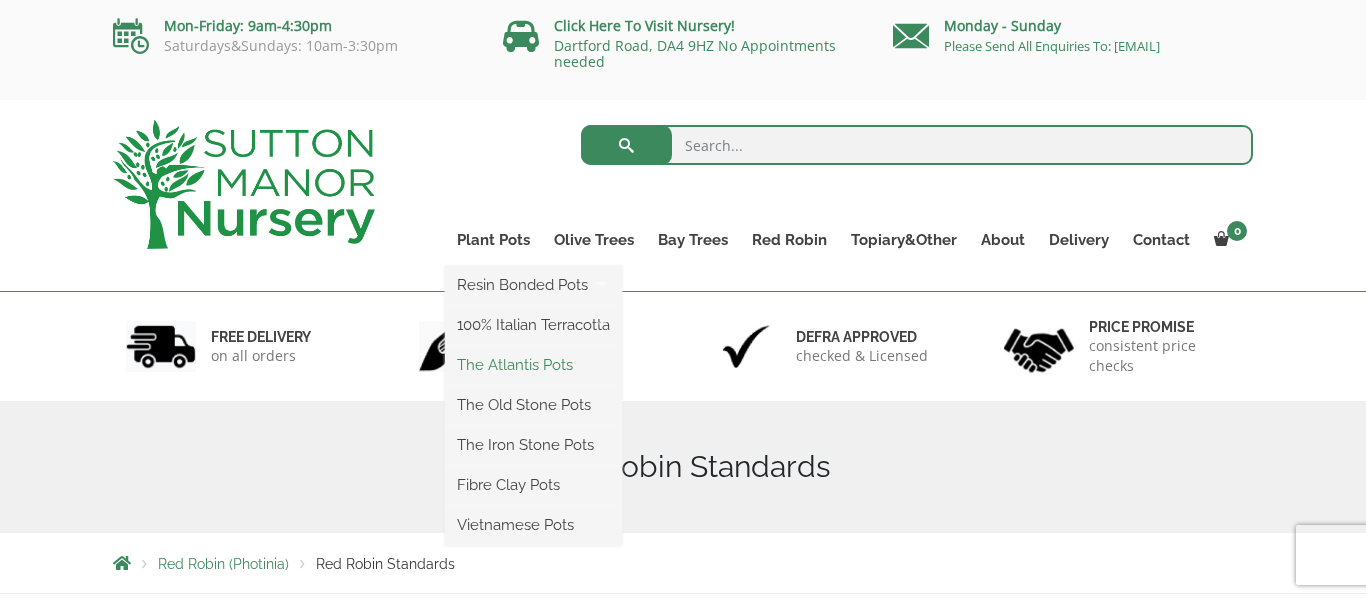click on "The Atlantis Pots" at bounding box center (533, 365) 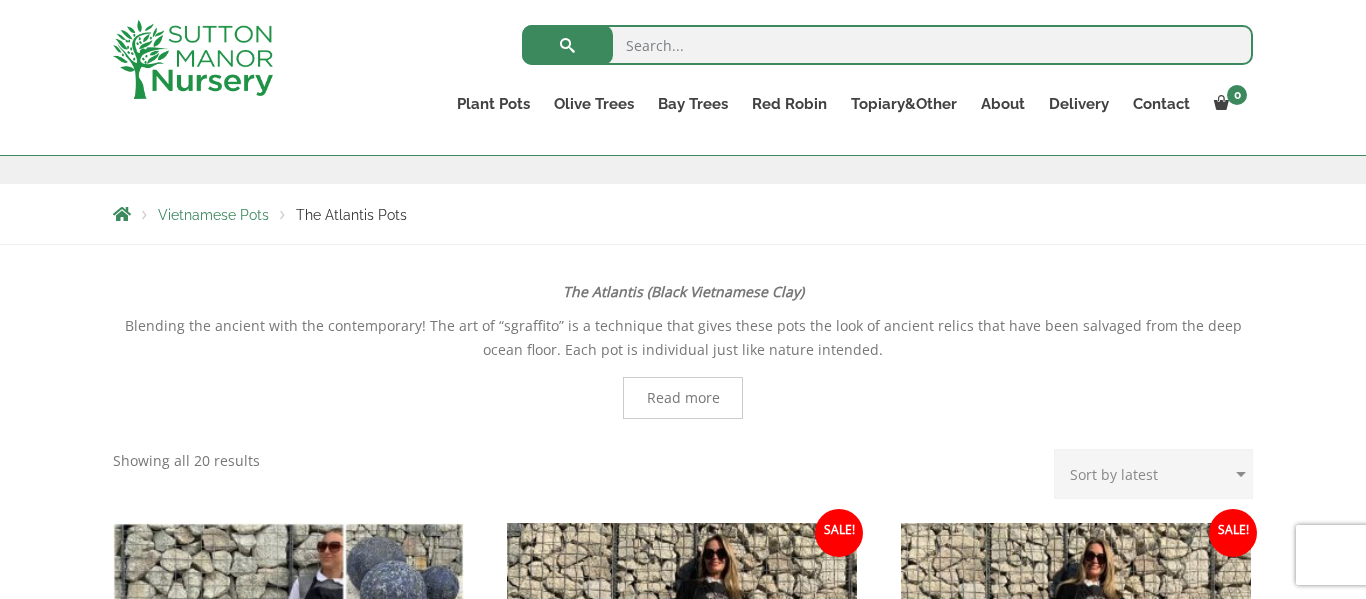 scroll, scrollTop: 425, scrollLeft: 0, axis: vertical 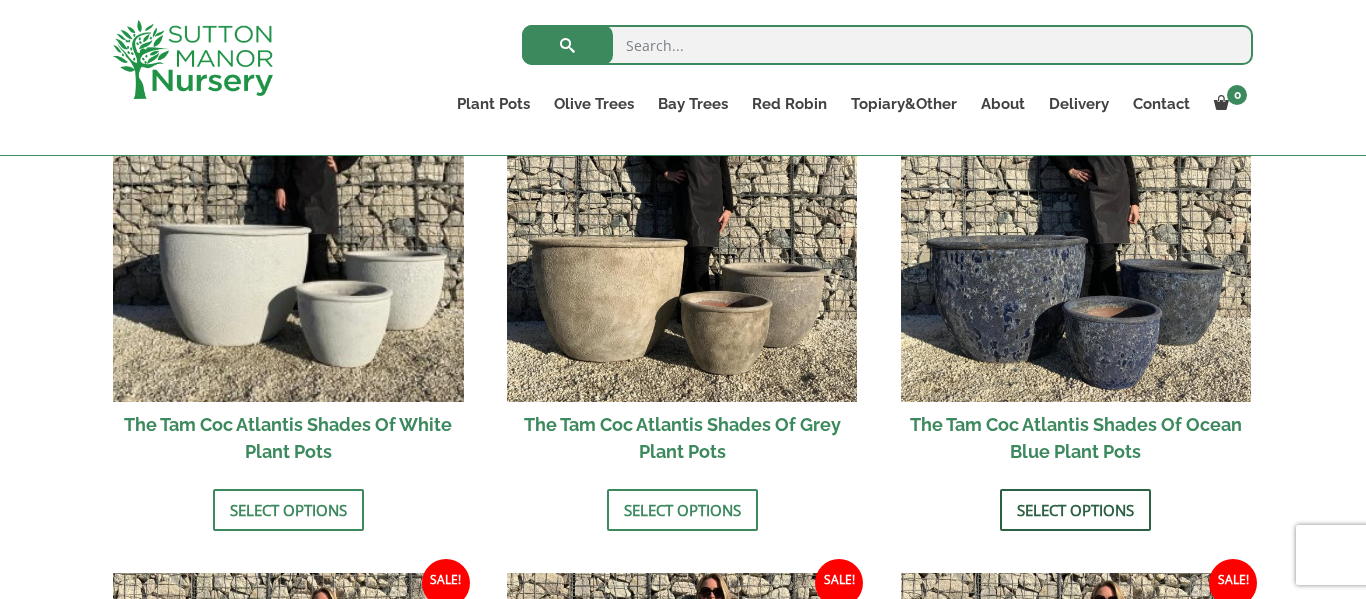click on "Select options" at bounding box center (1075, 510) 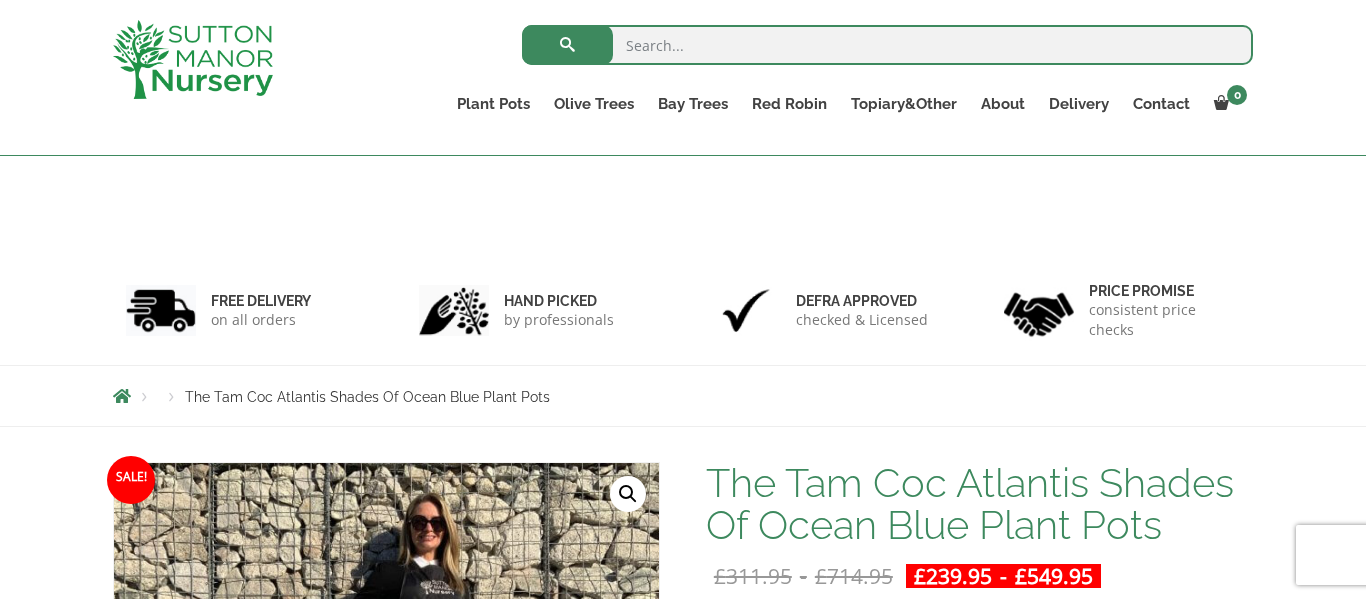 scroll, scrollTop: 231, scrollLeft: 0, axis: vertical 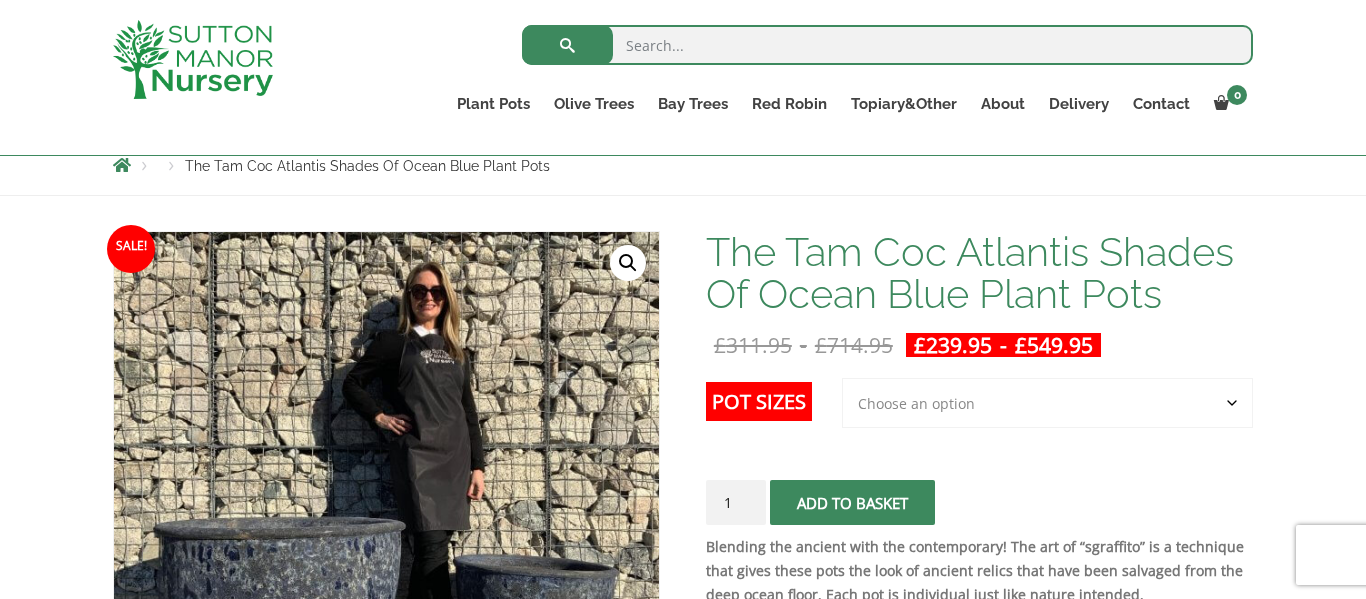 click on "Choose an option 3rd to Largest Pot In The Picture 2nd to Largest Pot In The Picture Largest pot In The Picture" 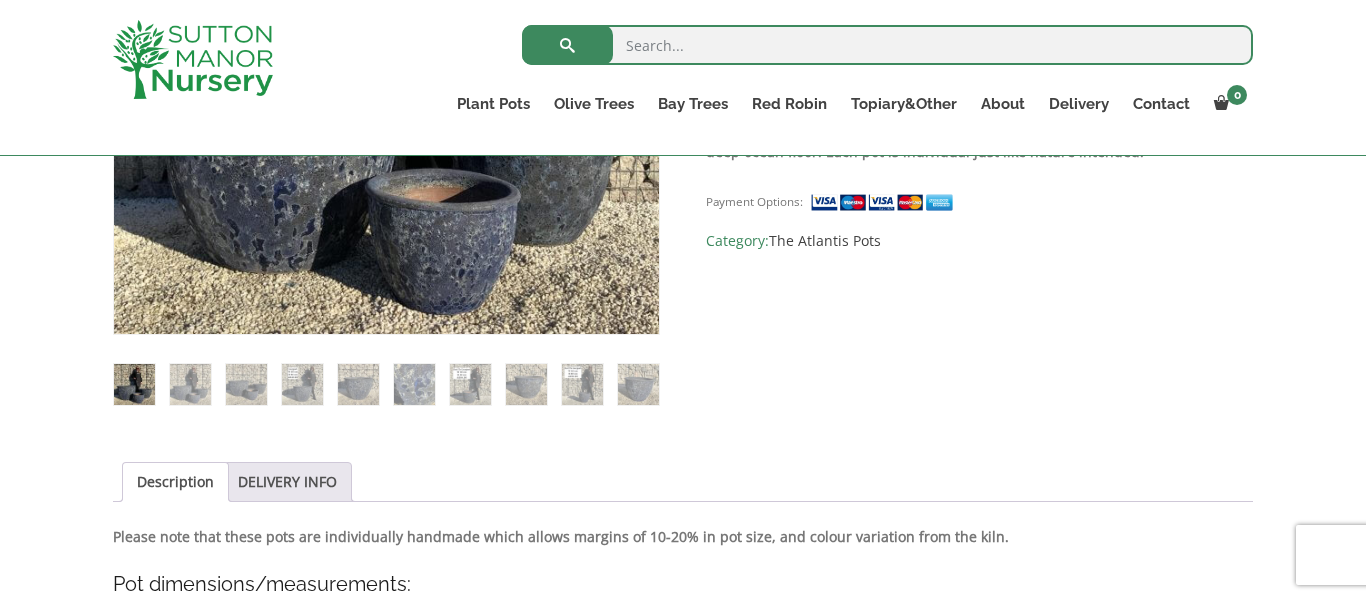 scroll, scrollTop: 706, scrollLeft: 0, axis: vertical 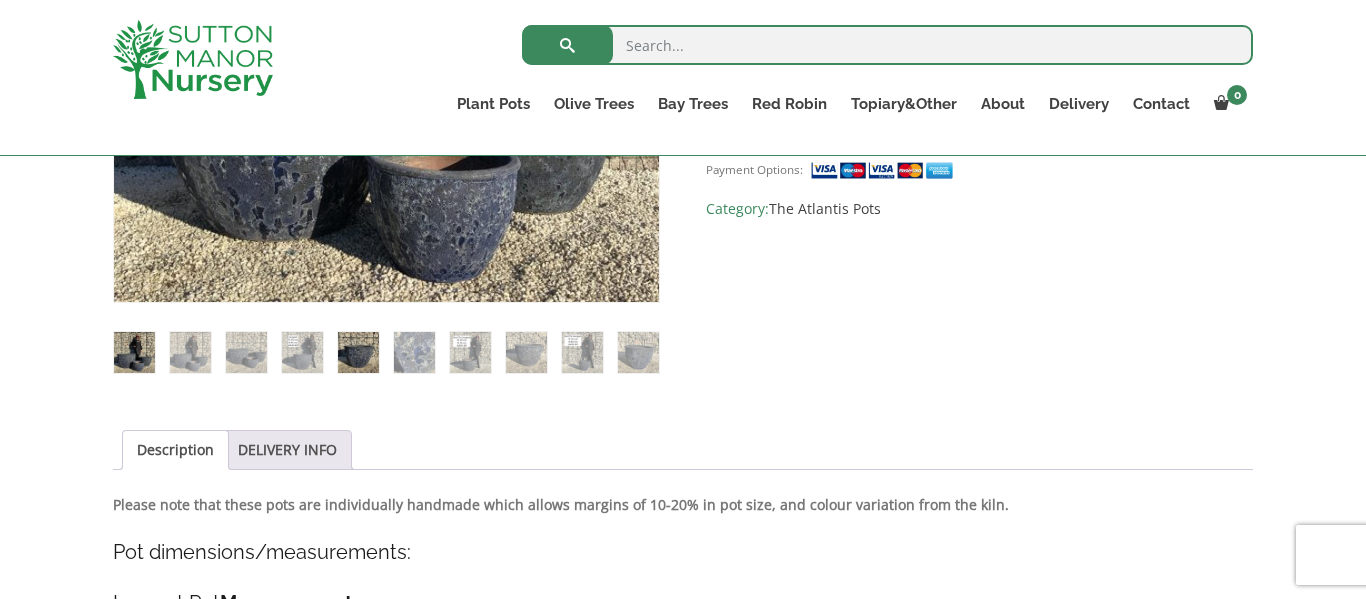 click at bounding box center (358, 352) 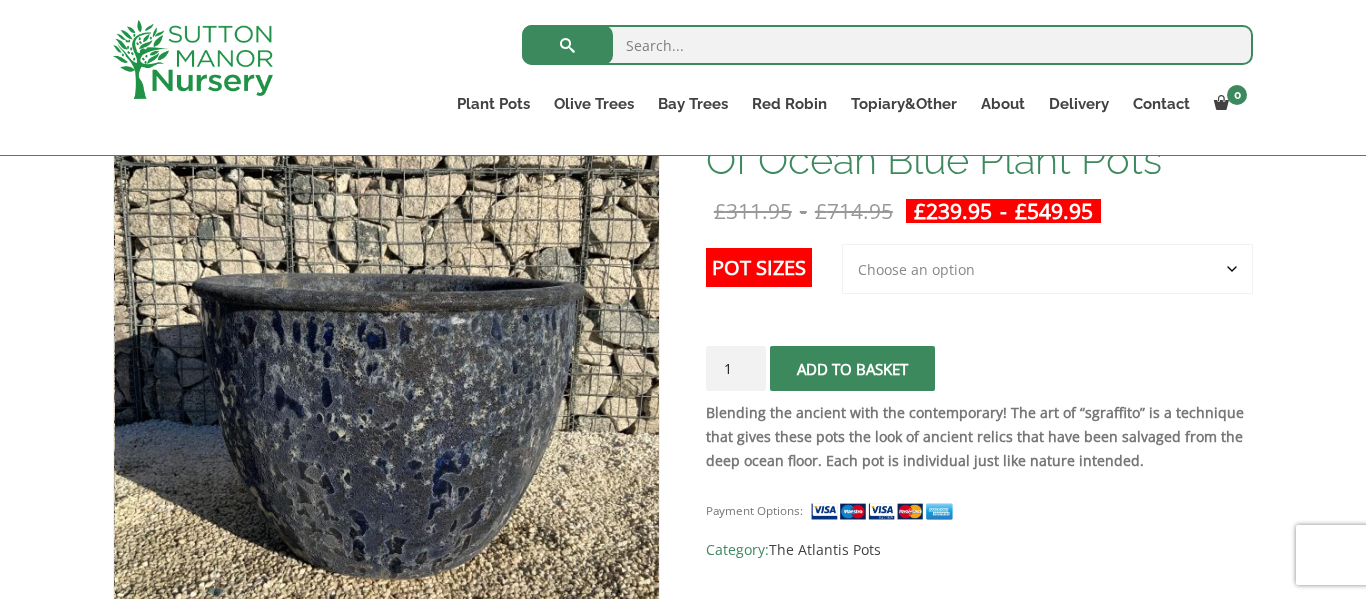 scroll, scrollTop: 366, scrollLeft: 0, axis: vertical 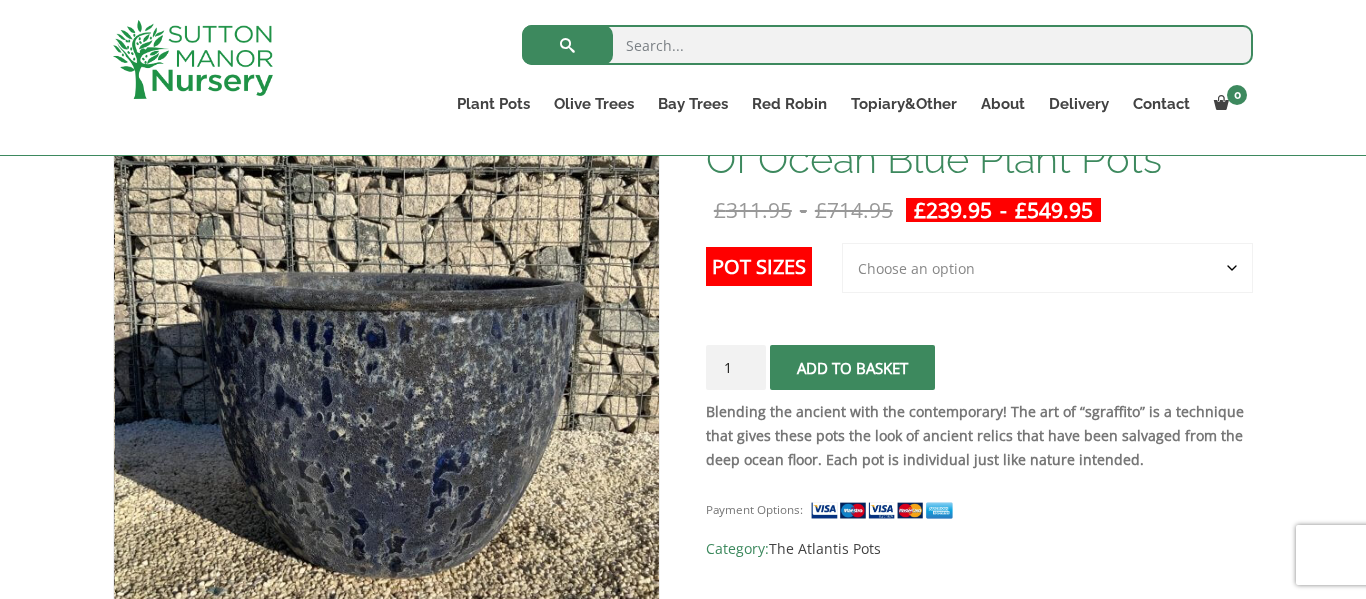 click on "Choose an option 3rd to Largest Pot In The Picture 2nd to Largest Pot In The Picture Largest pot In The Picture" 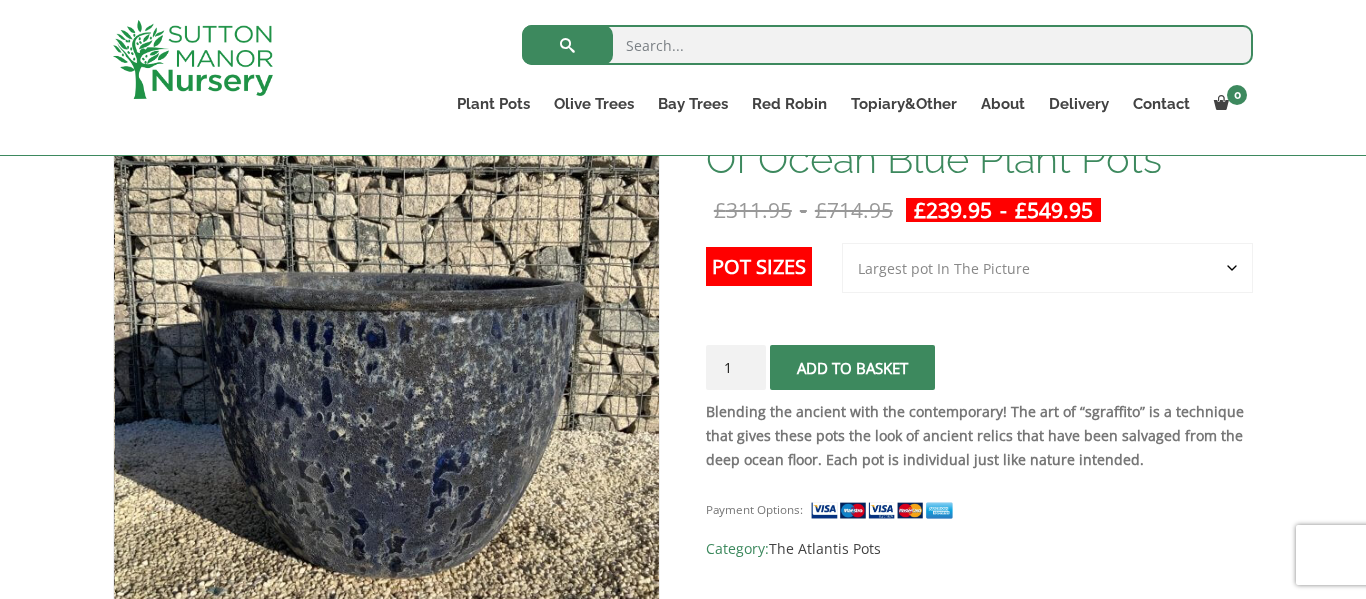 click on "Choose an option 3rd to Largest Pot In The Picture 2nd to Largest Pot In The Picture Largest pot In The Picture" 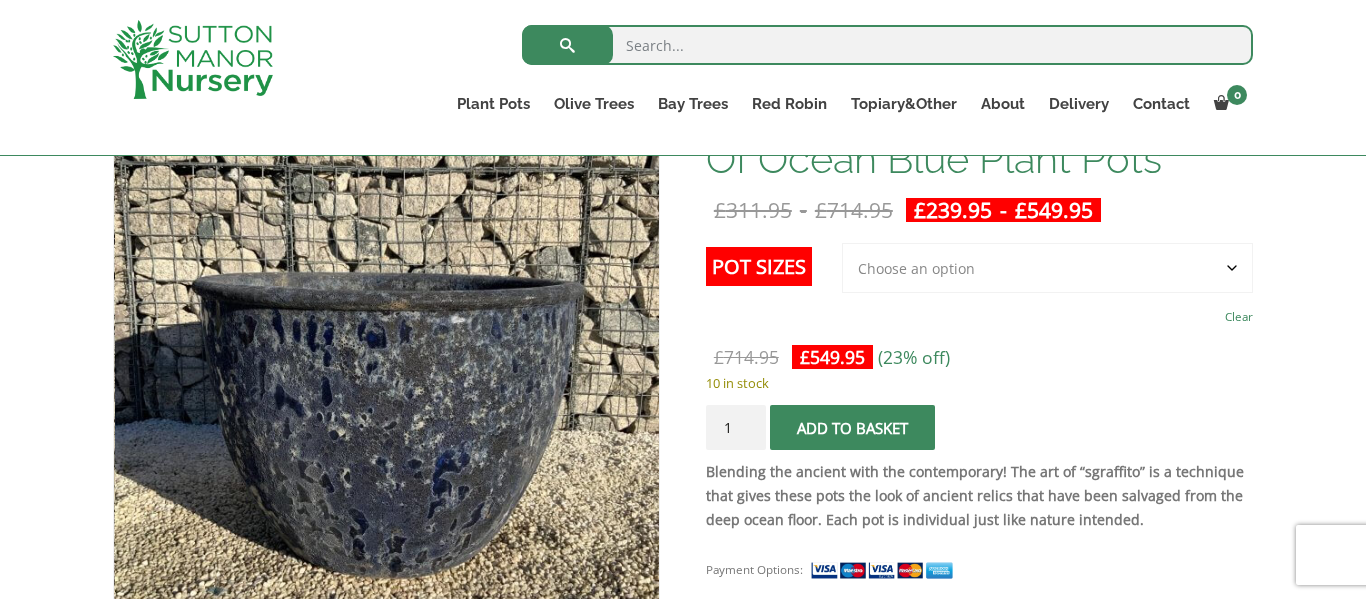 click on "Choose an option 3rd to Largest Pot In The Picture 2nd to Largest Pot In The Picture Largest pot In The Picture" 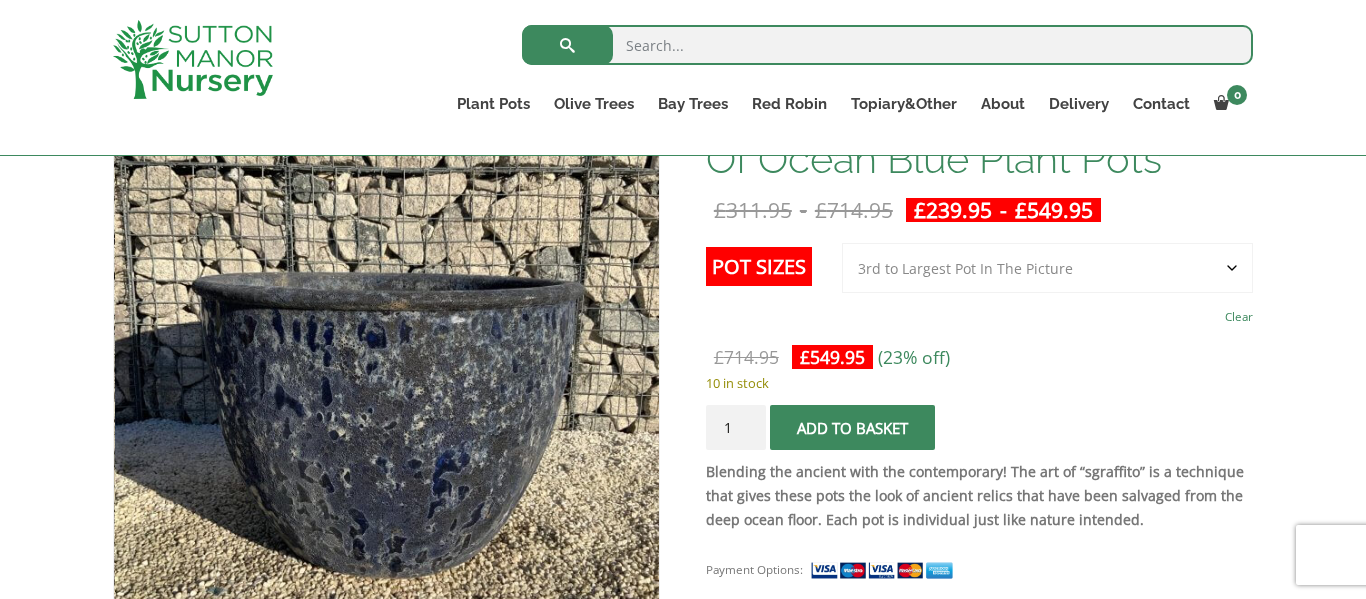 click on "Choose an option 3rd to Largest Pot In The Picture 2nd to Largest Pot In The Picture Largest pot In The Picture" 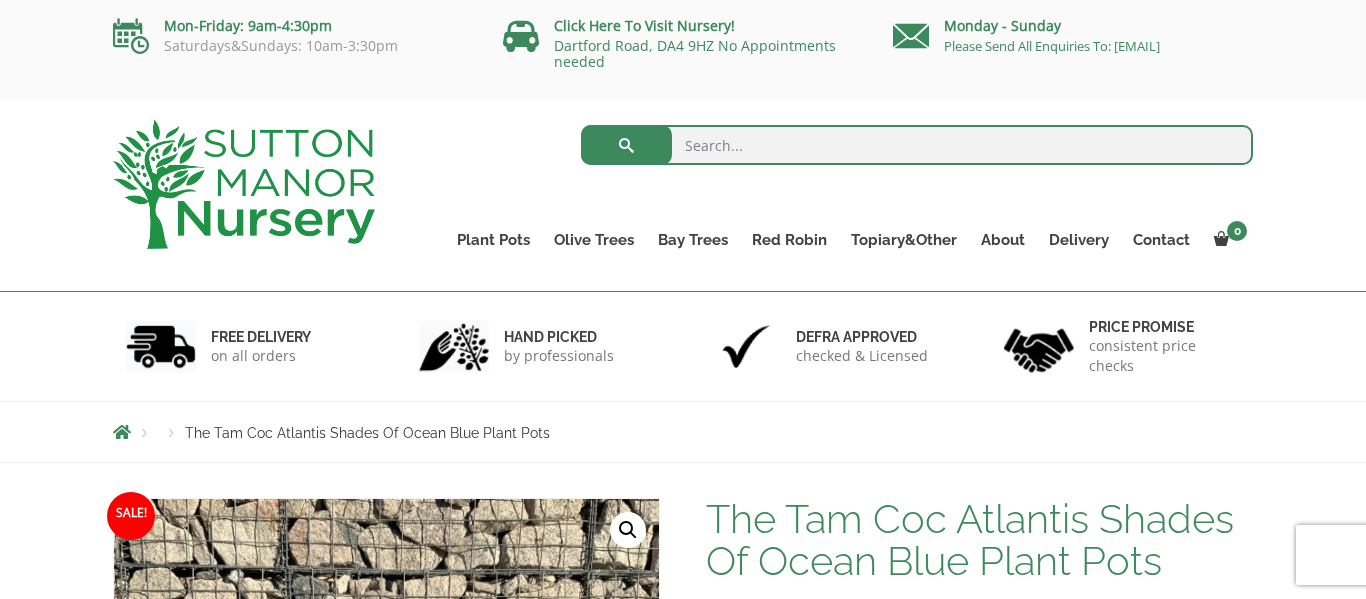 scroll, scrollTop: 1, scrollLeft: 0, axis: vertical 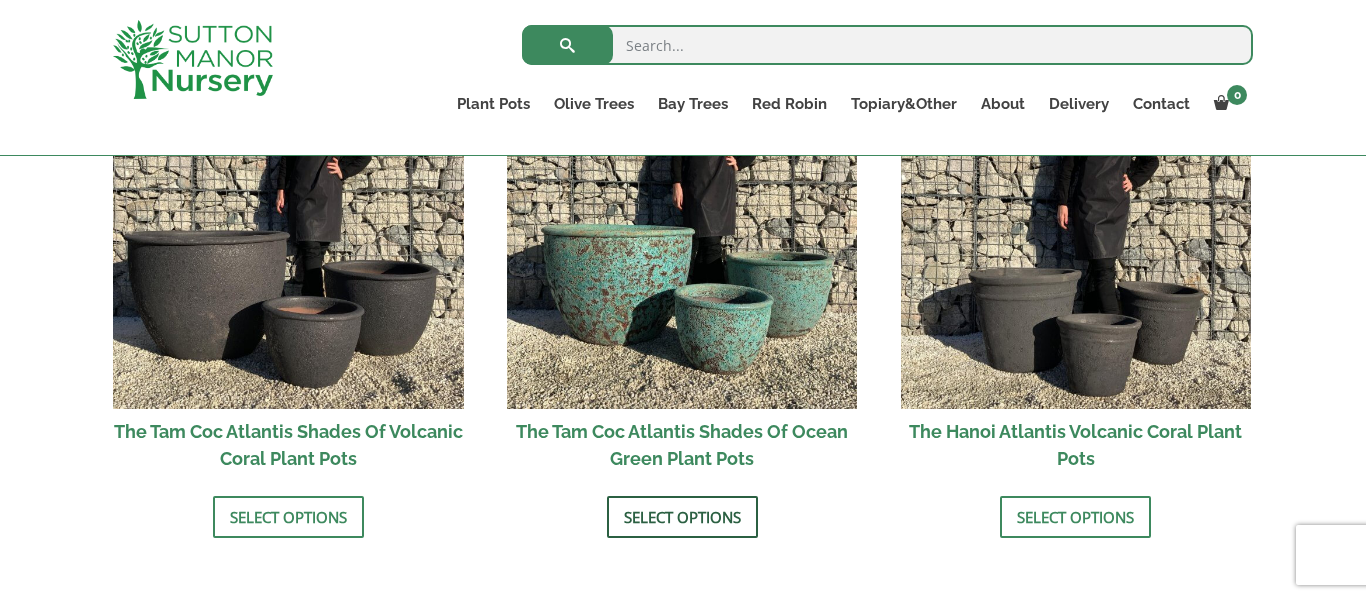 click on "Select options" at bounding box center (682, 517) 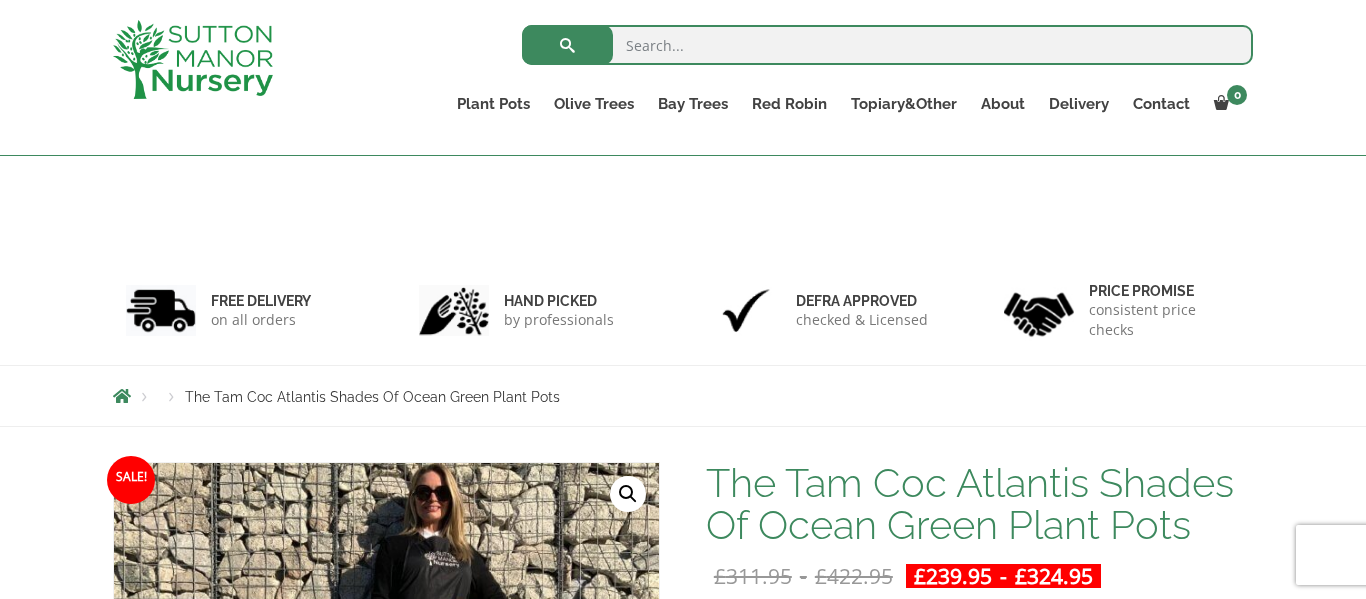 scroll, scrollTop: 311, scrollLeft: 0, axis: vertical 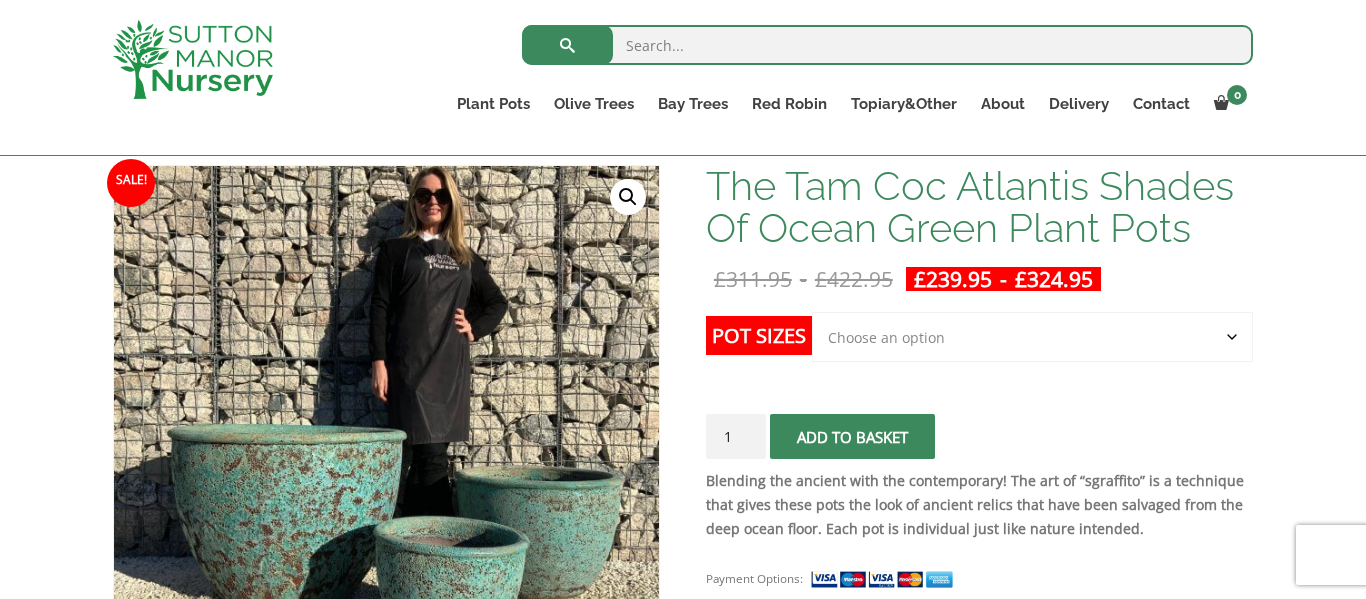 click on "Choose an option Click here to buy the 3rd to Largest Pot In The Picture Click here to buy the 2nd to Largest Pot In The Picture" 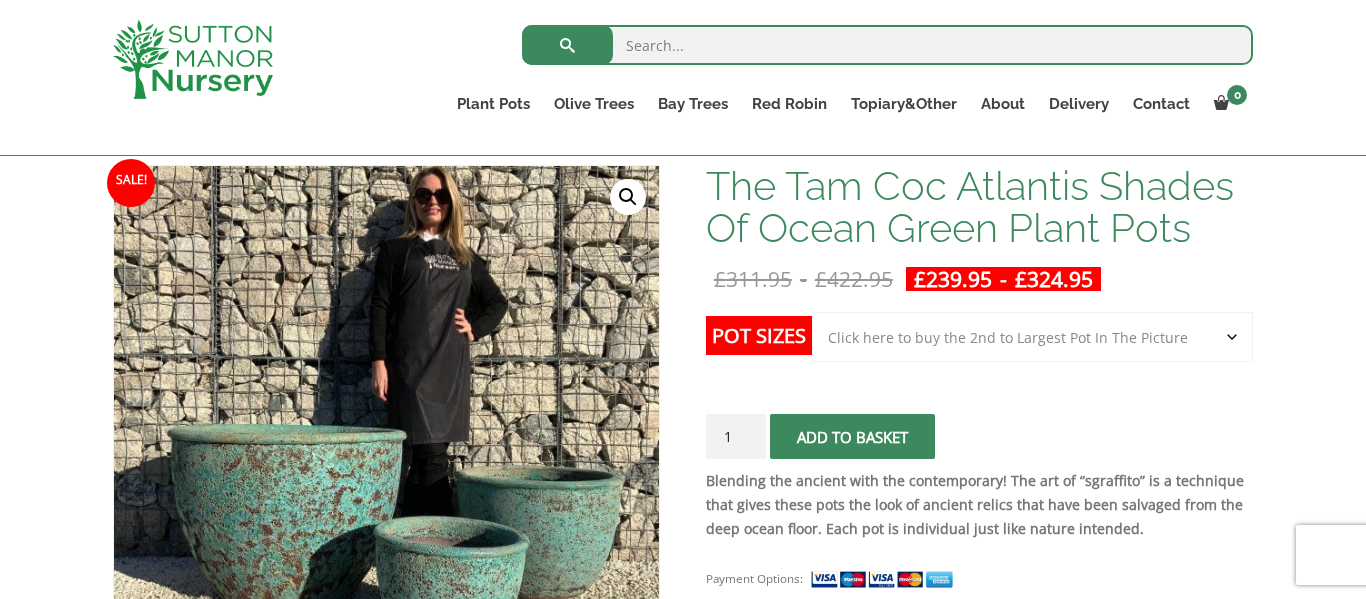 click on "Choose an option Click here to buy the 3rd to Largest Pot In The Picture Click here to buy the 2nd to Largest Pot In The Picture" 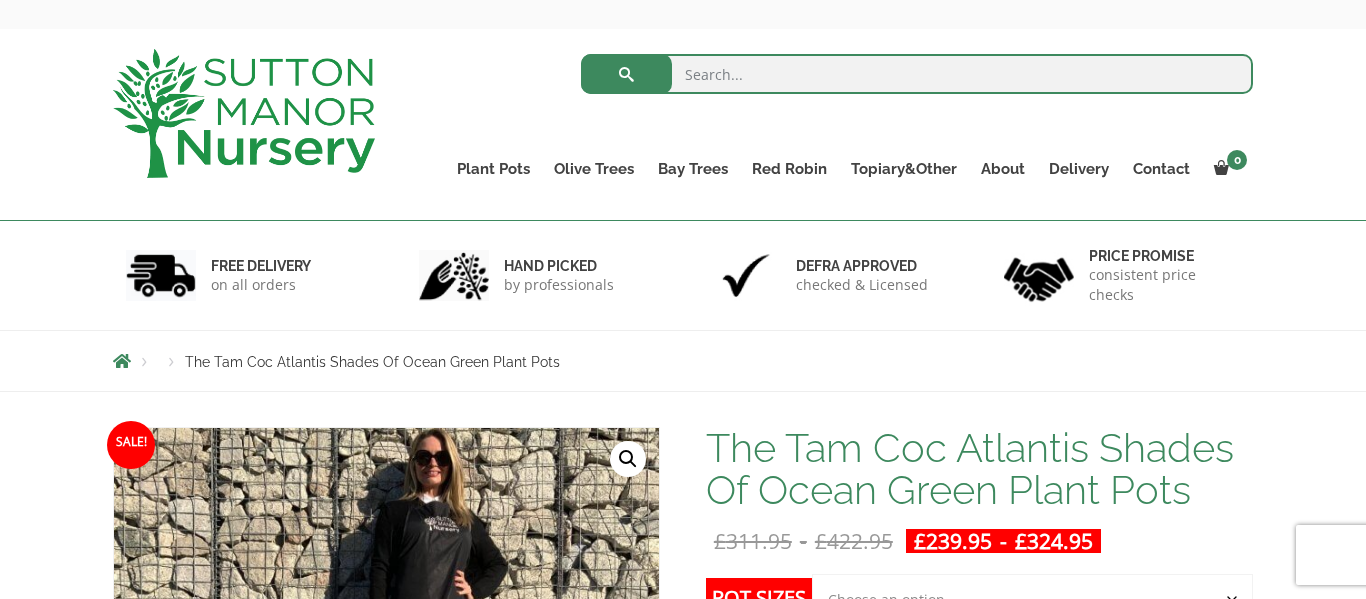 scroll, scrollTop: 0, scrollLeft: 0, axis: both 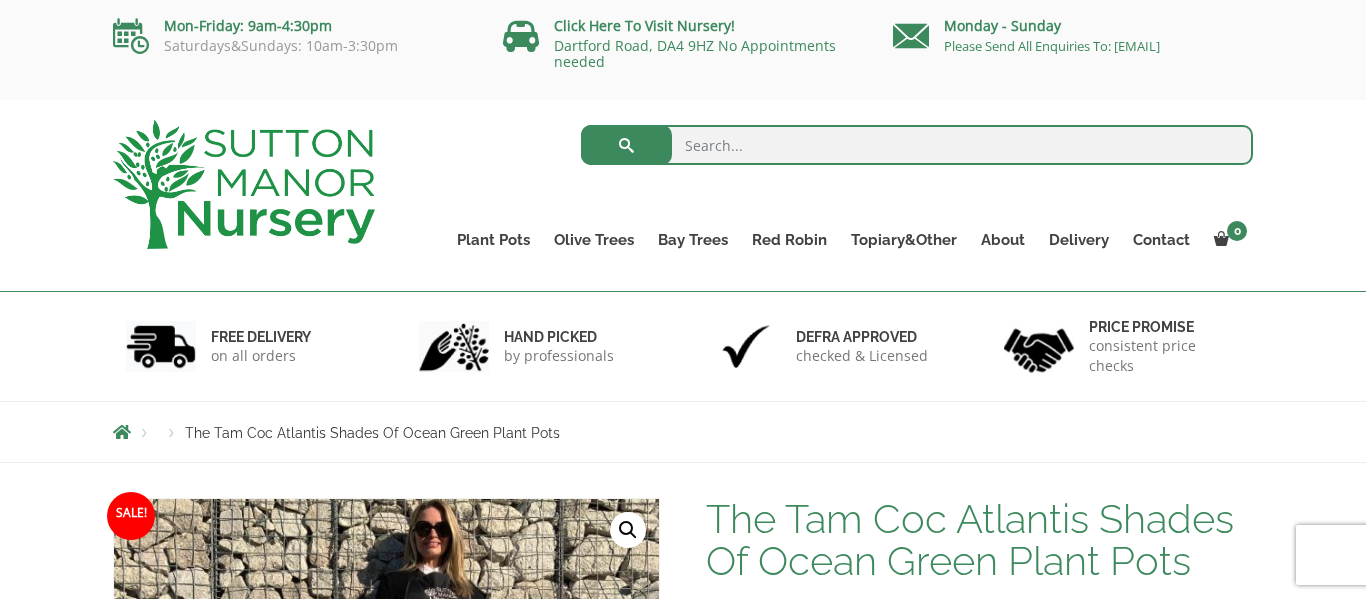 click at bounding box center [917, 145] 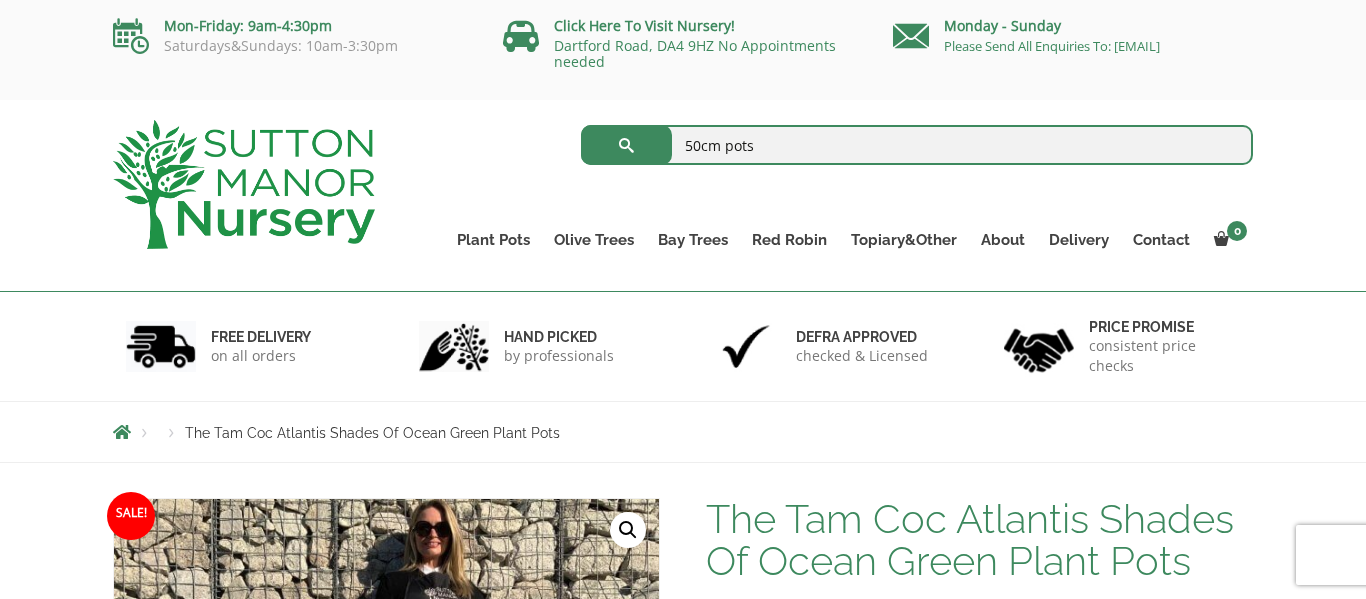 type on "50cm pots" 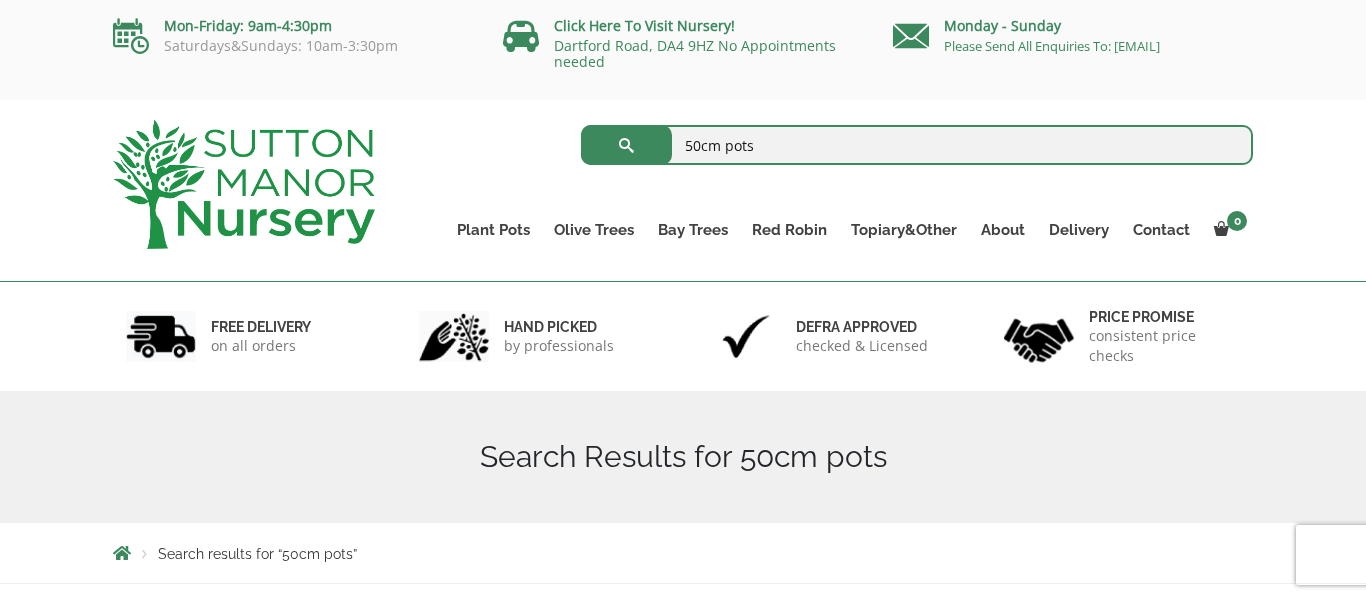 scroll, scrollTop: 0, scrollLeft: 0, axis: both 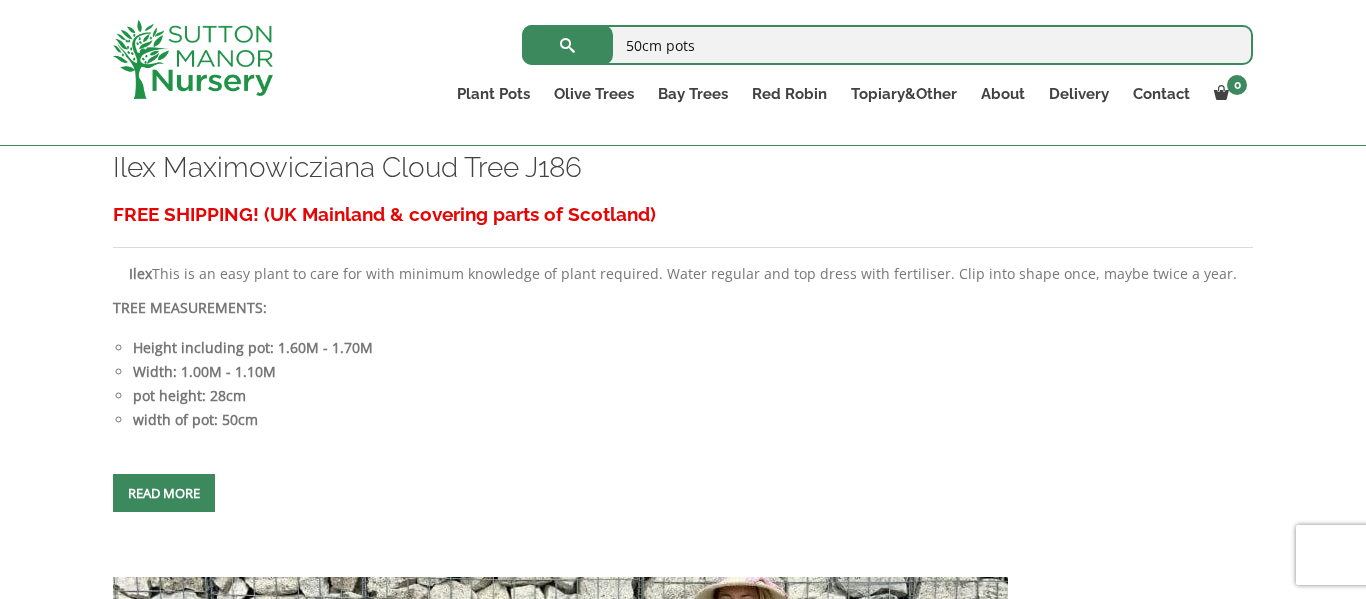 click at bounding box center [164, 493] 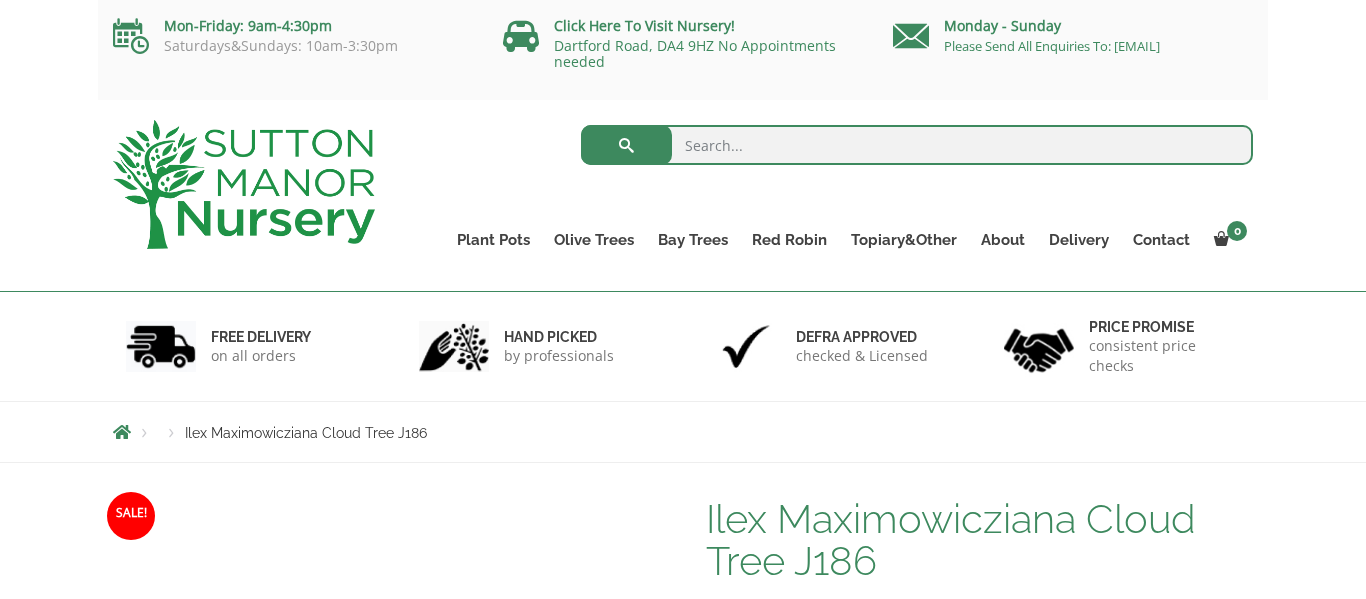 scroll, scrollTop: 0, scrollLeft: 0, axis: both 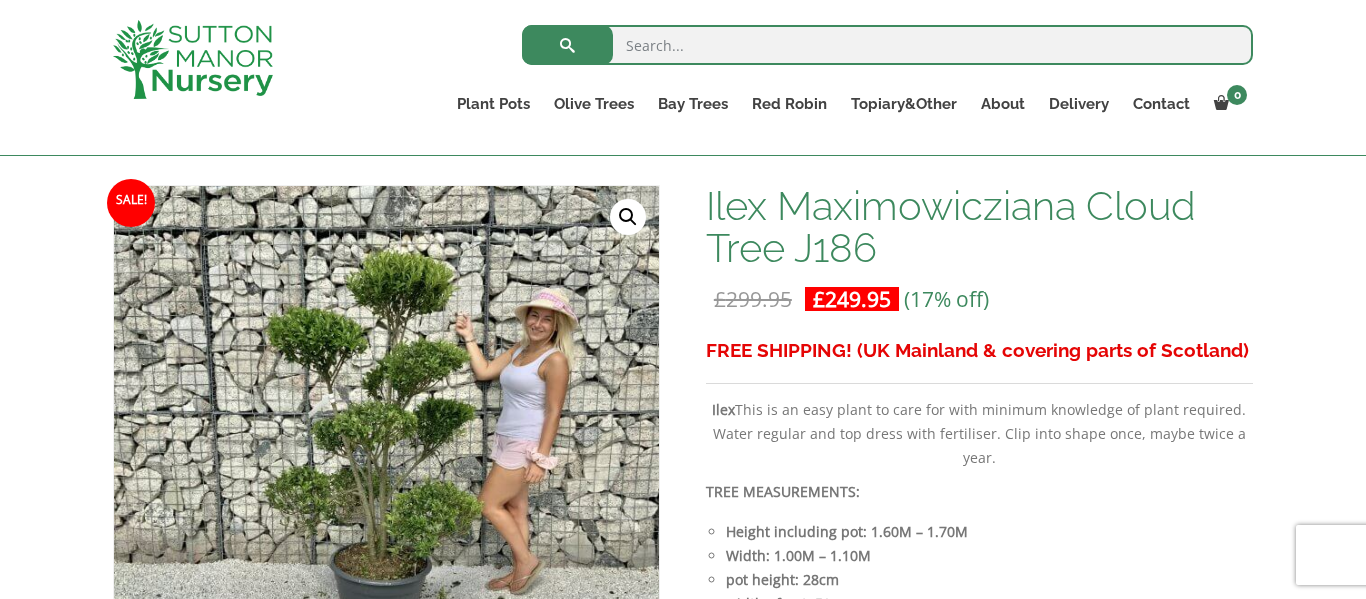 click at bounding box center [887, 45] 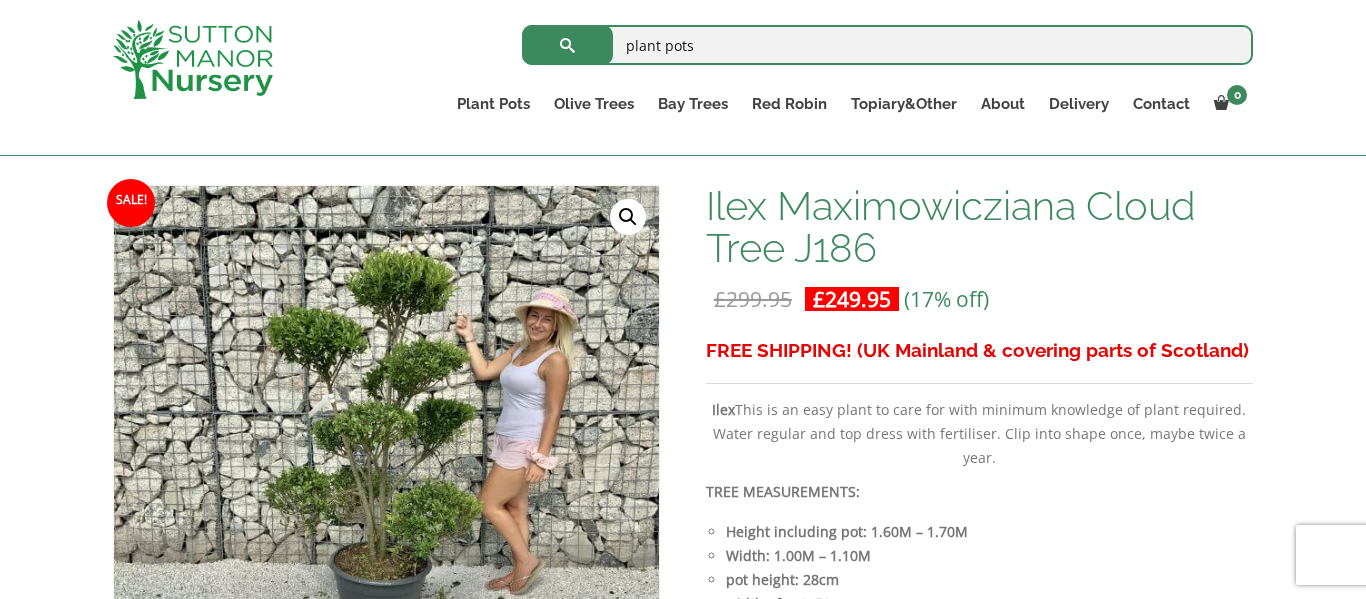 type on "plant pots" 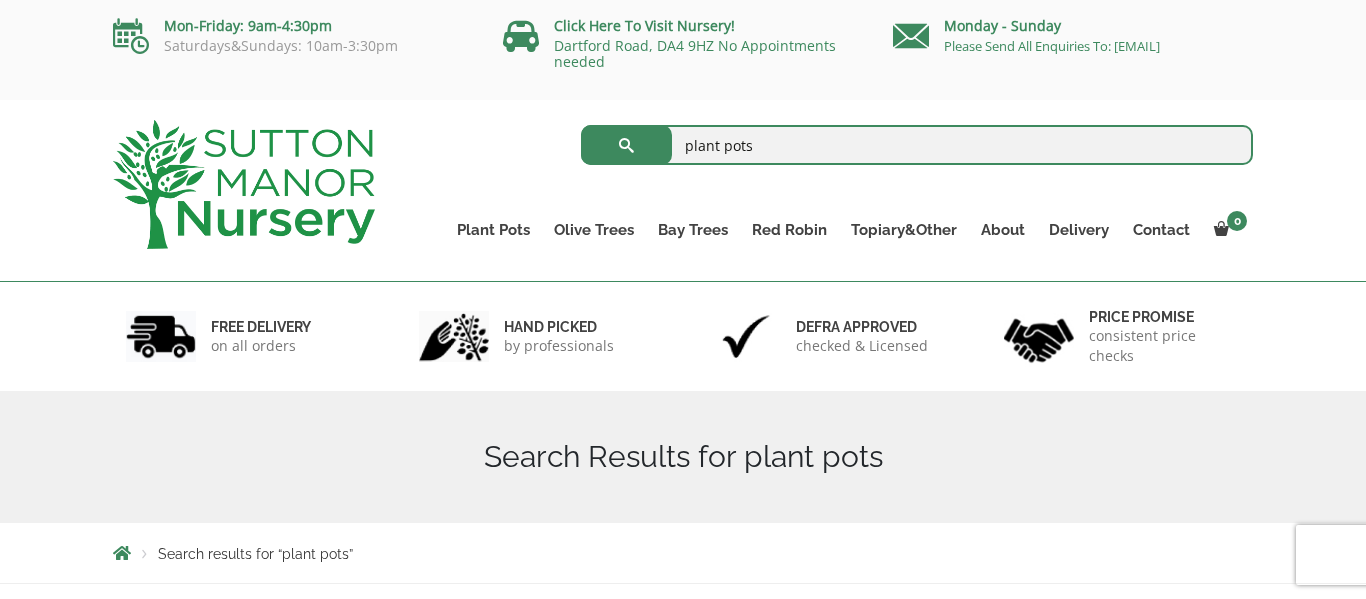 scroll, scrollTop: 0, scrollLeft: 0, axis: both 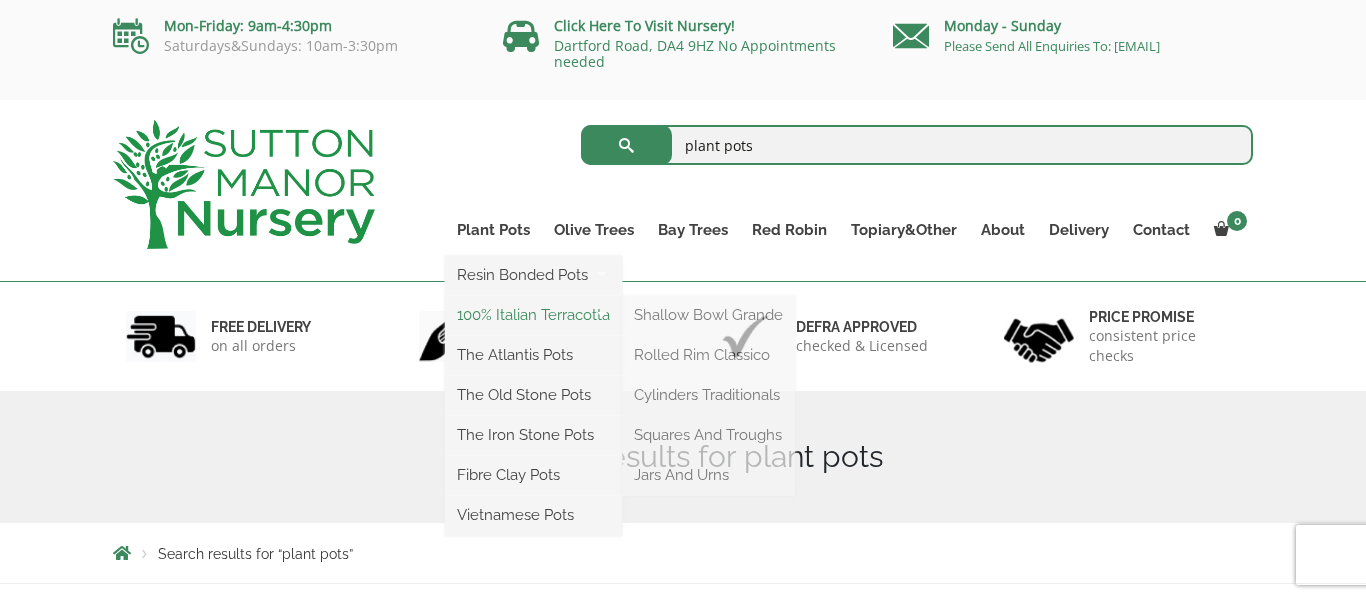 click on "100% Italian Terracotta" at bounding box center (533, 315) 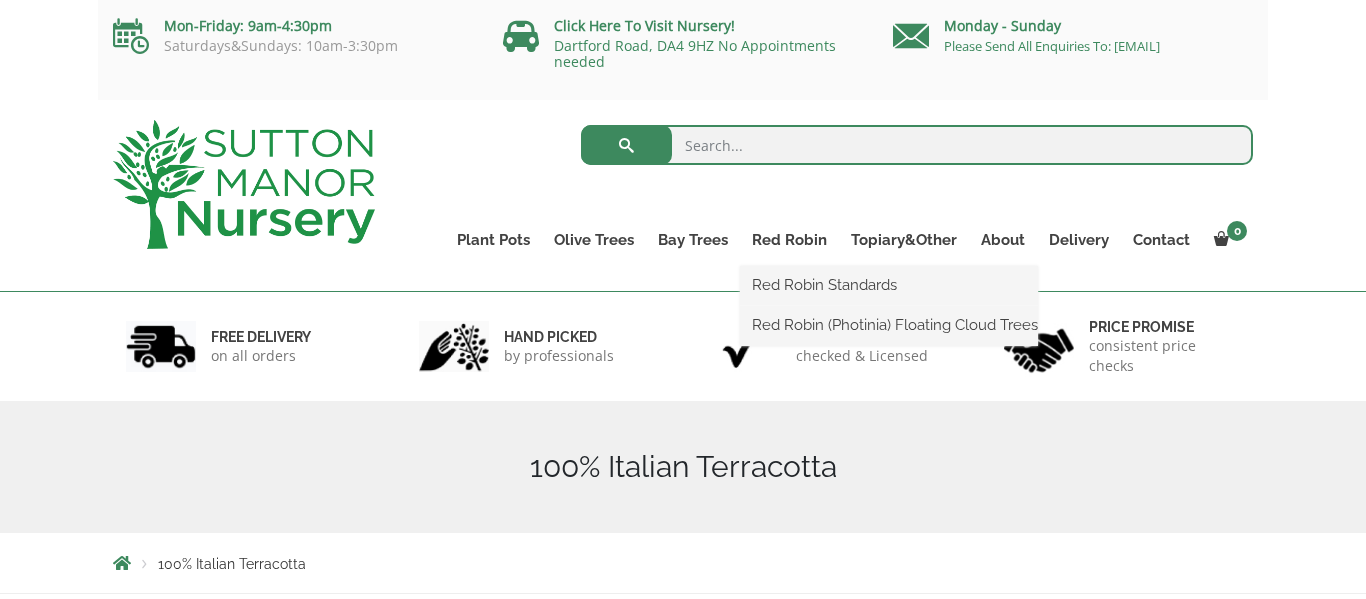 scroll, scrollTop: 178, scrollLeft: 0, axis: vertical 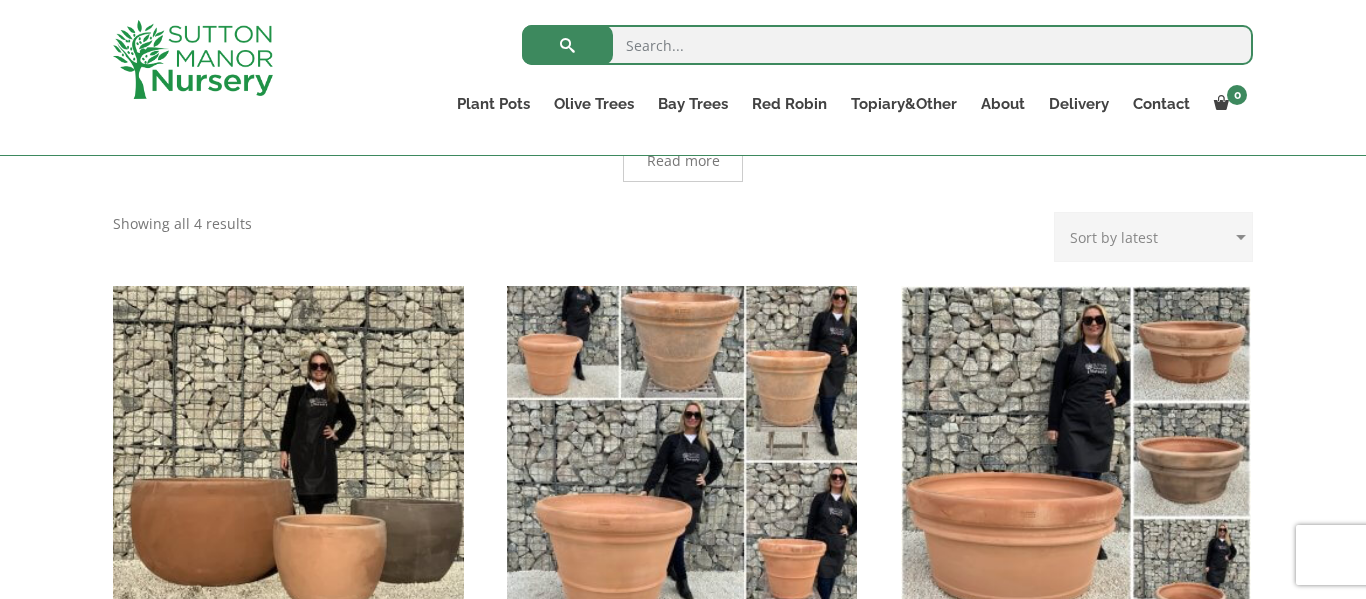 click at bounding box center [682, 461] 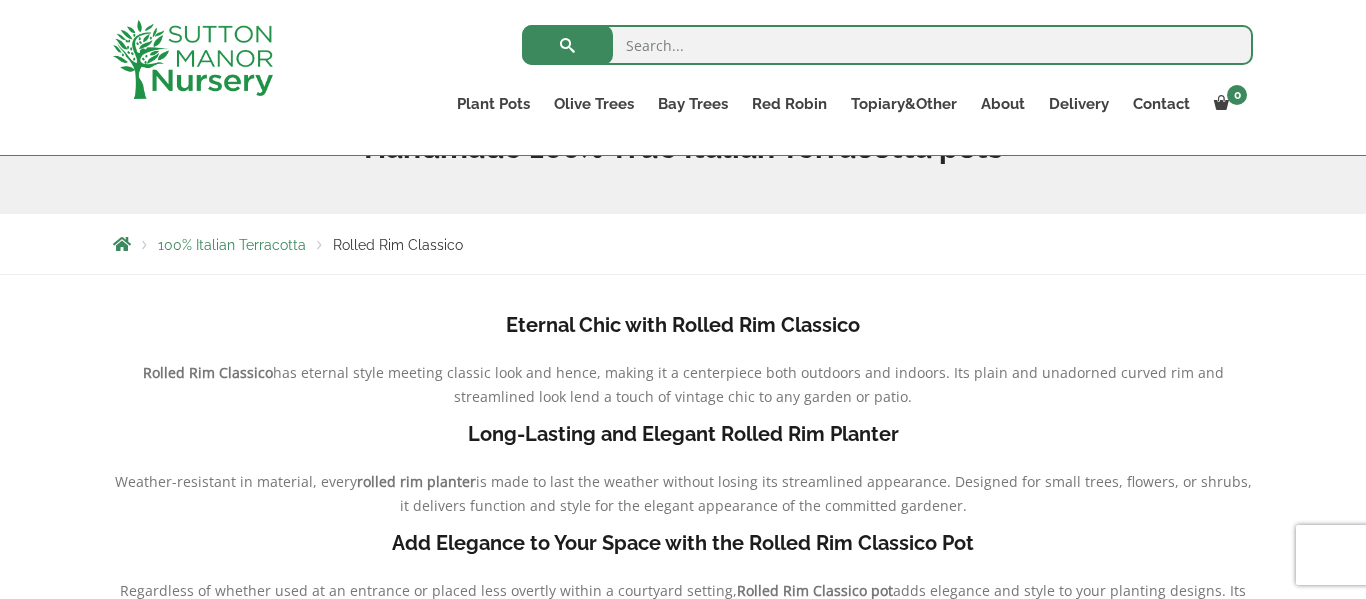 scroll, scrollTop: 378, scrollLeft: 0, axis: vertical 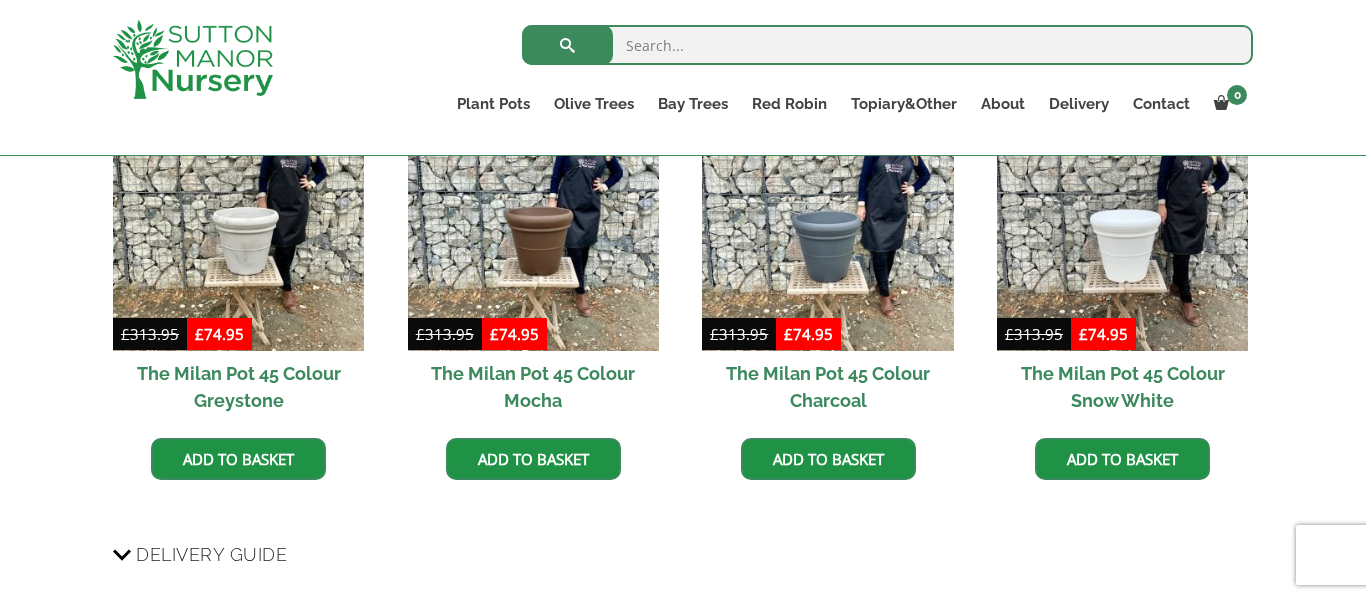 click on "The Milan Pot 45 Colour Charcoal" at bounding box center (827, 387) 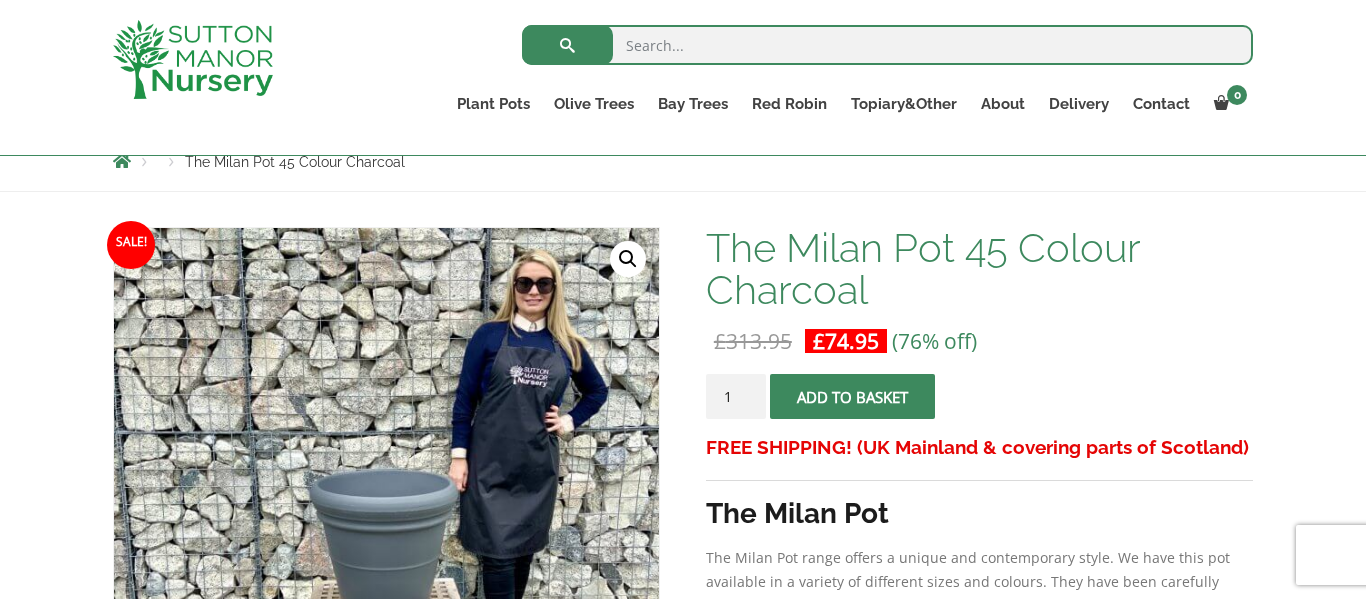 scroll, scrollTop: 235, scrollLeft: 0, axis: vertical 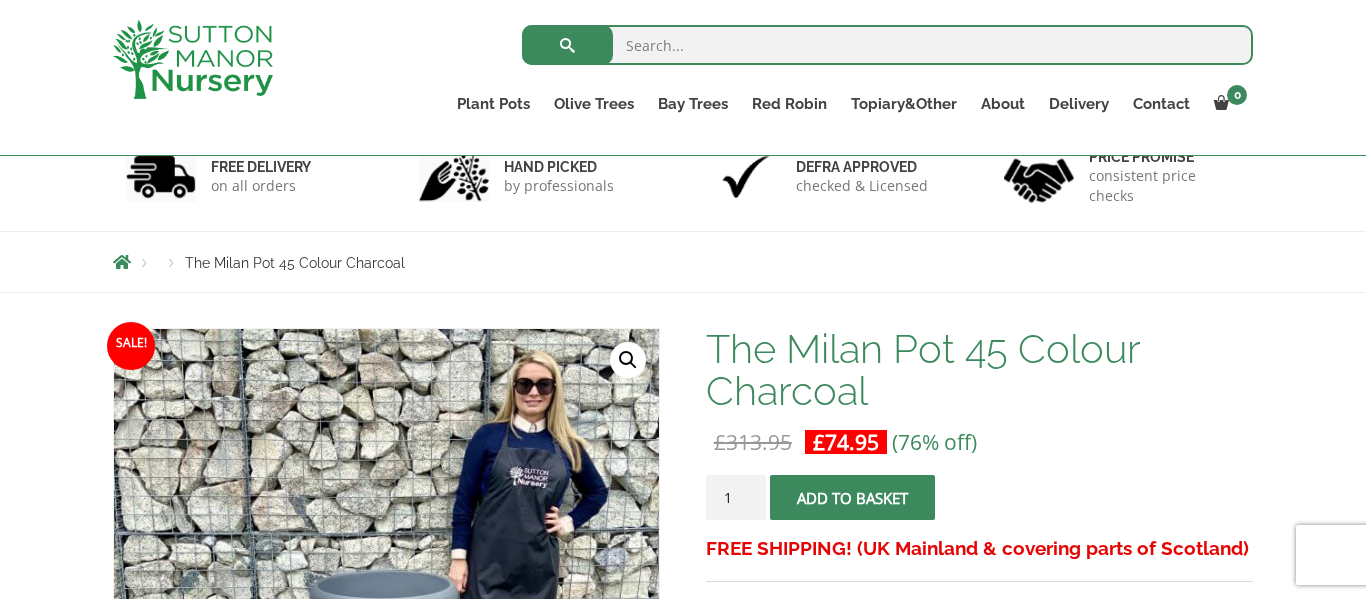 click at bounding box center (887, 45) 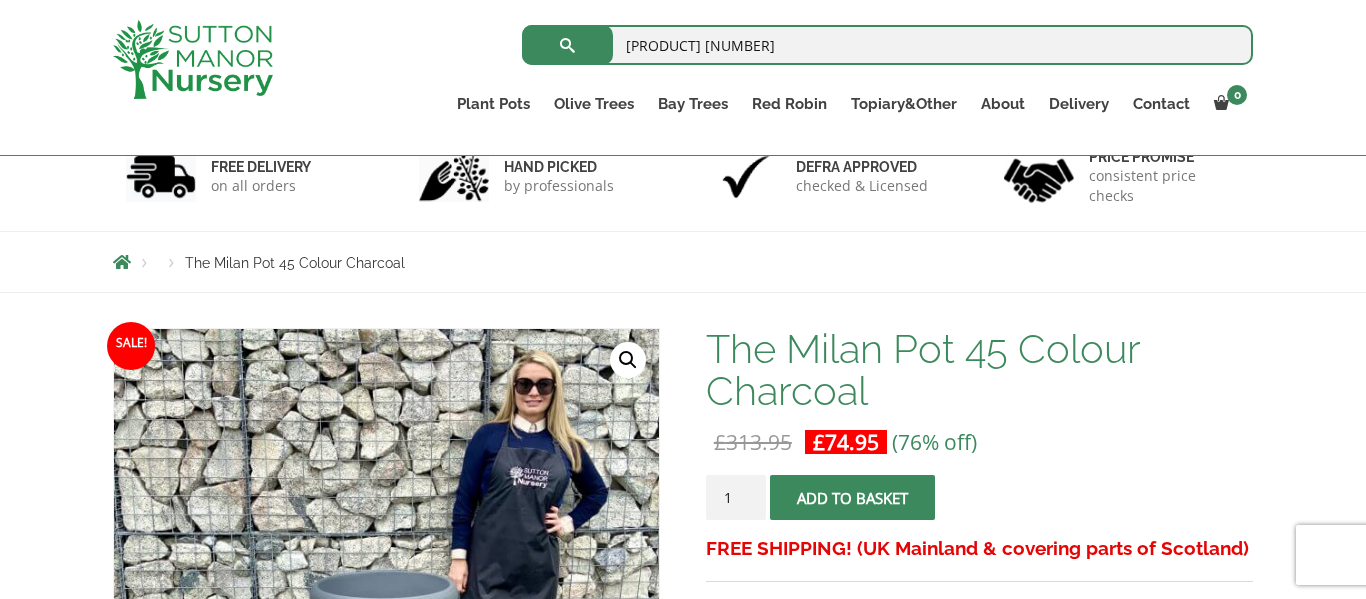 type on "[PRODUCT] [NUMBER]" 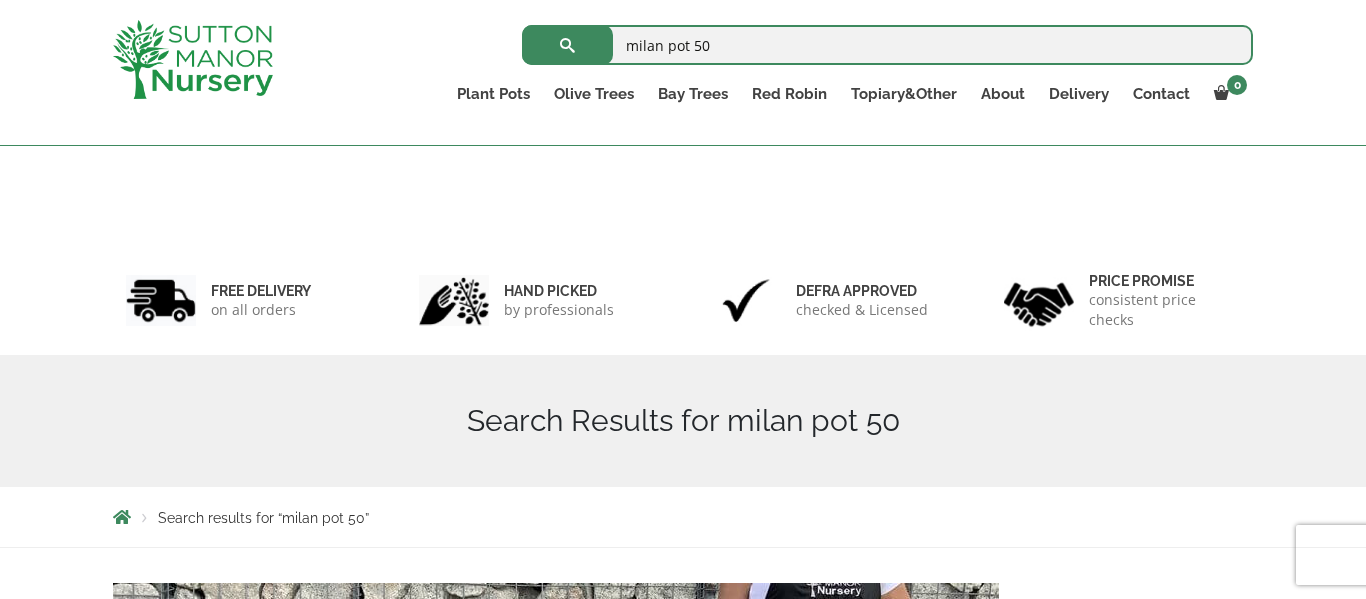 scroll, scrollTop: 699, scrollLeft: 0, axis: vertical 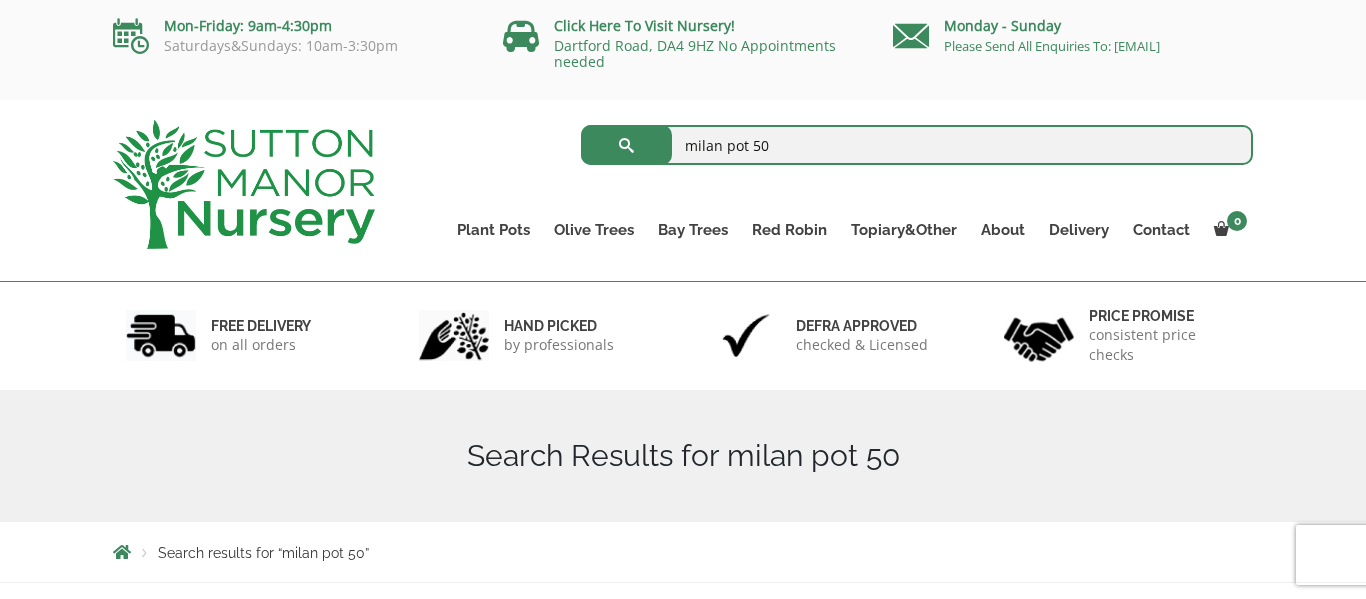 click on "[PRODUCT] [NUMBER]" at bounding box center [917, 145] 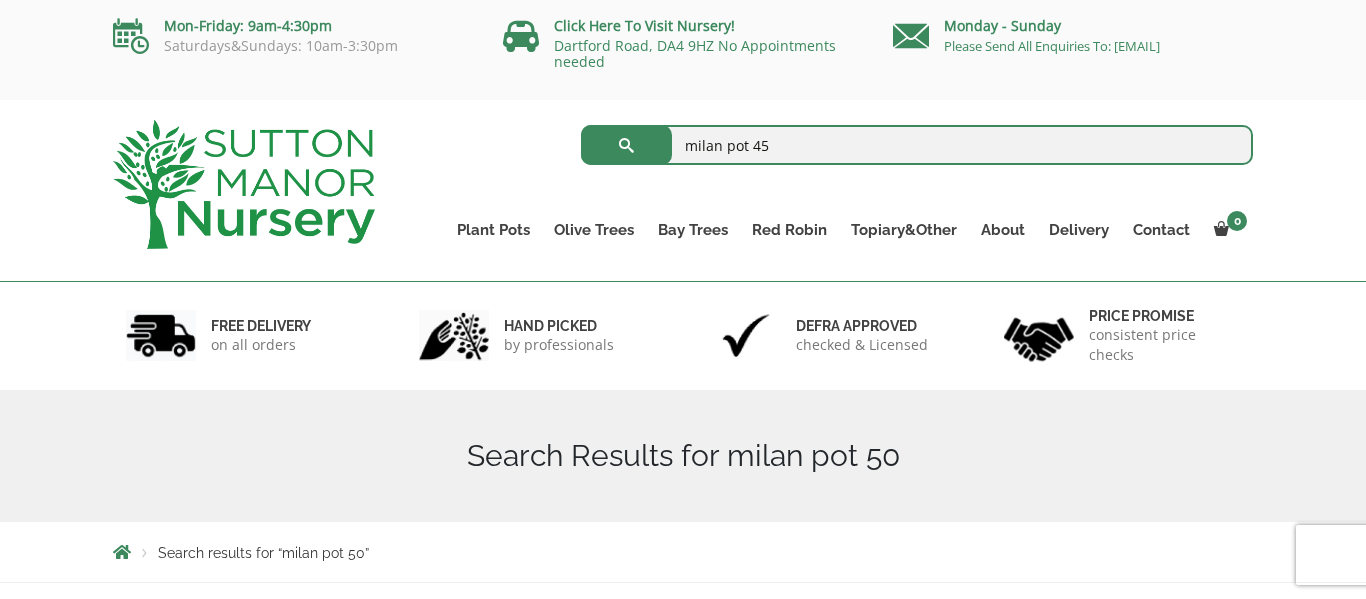 type on "milan pot 45" 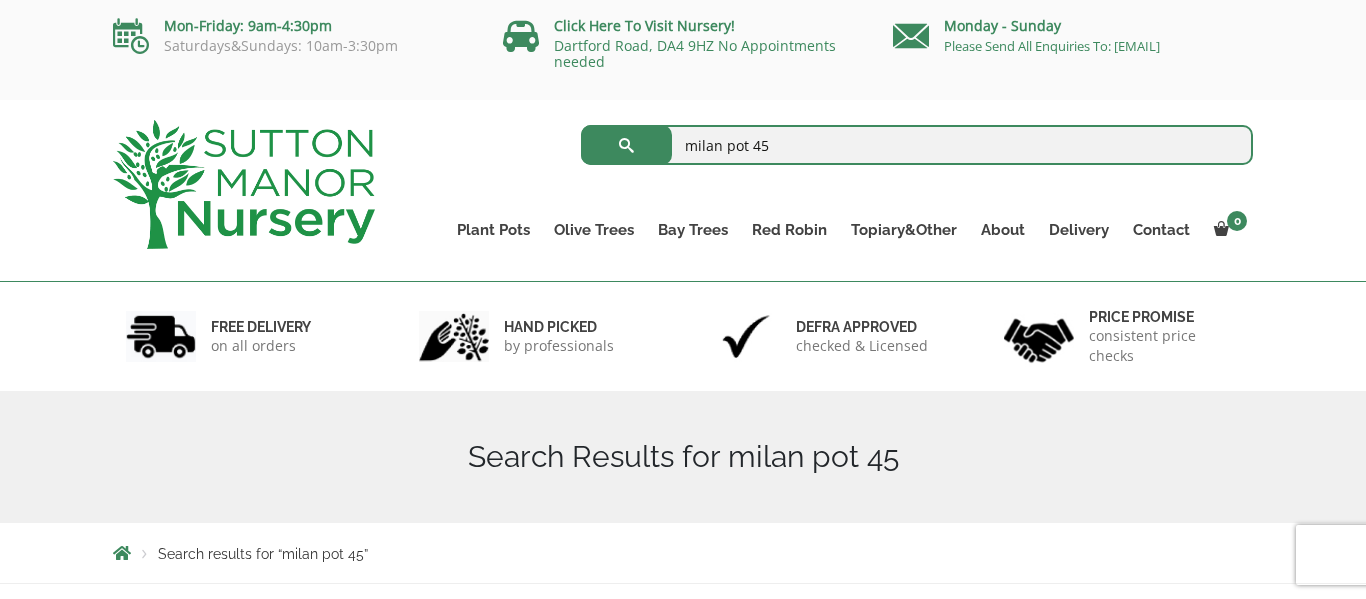 scroll, scrollTop: 0, scrollLeft: 0, axis: both 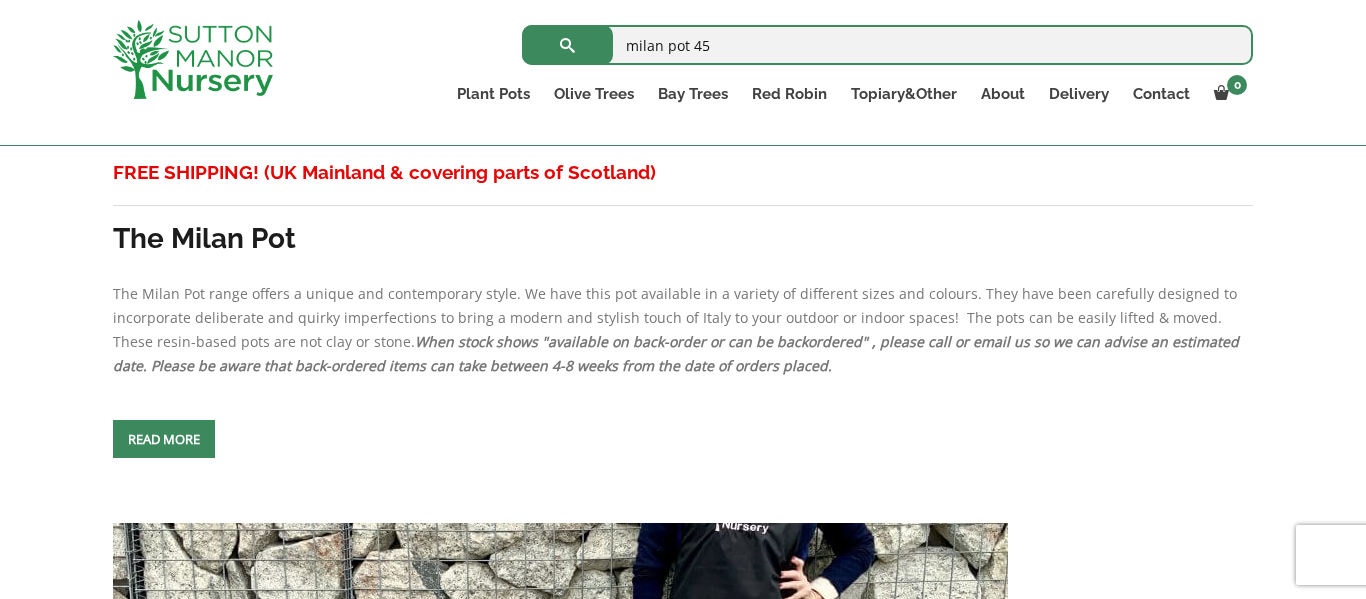 click at bounding box center [164, 439] 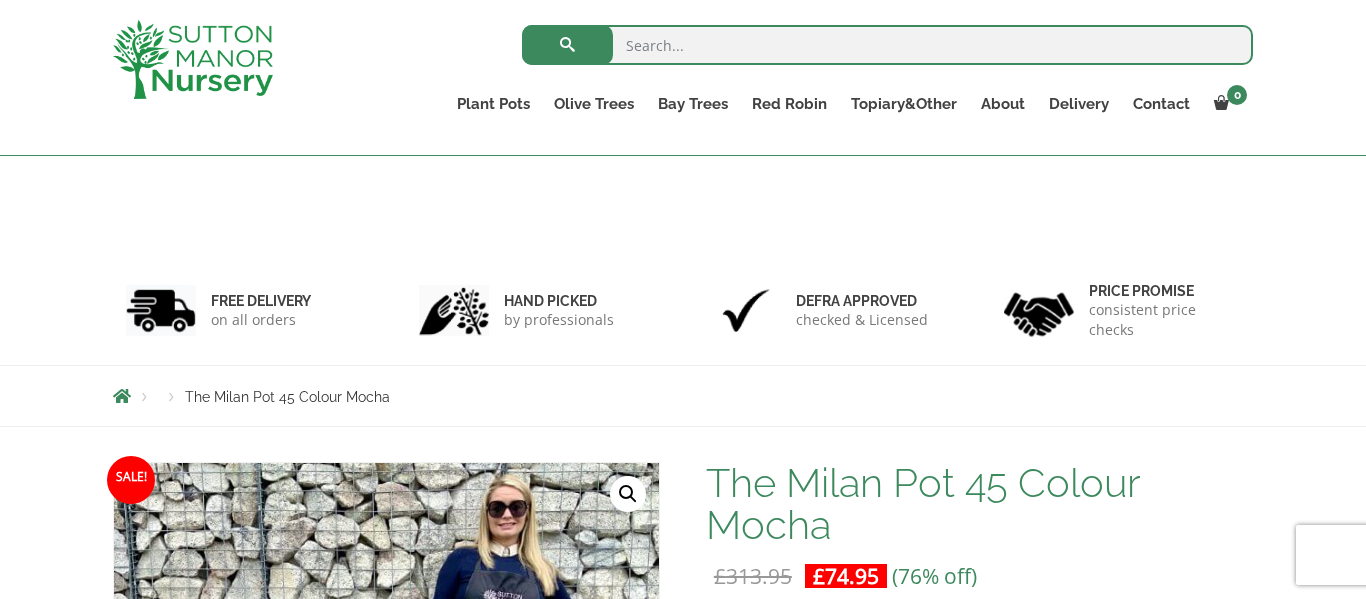 scroll, scrollTop: 670, scrollLeft: 0, axis: vertical 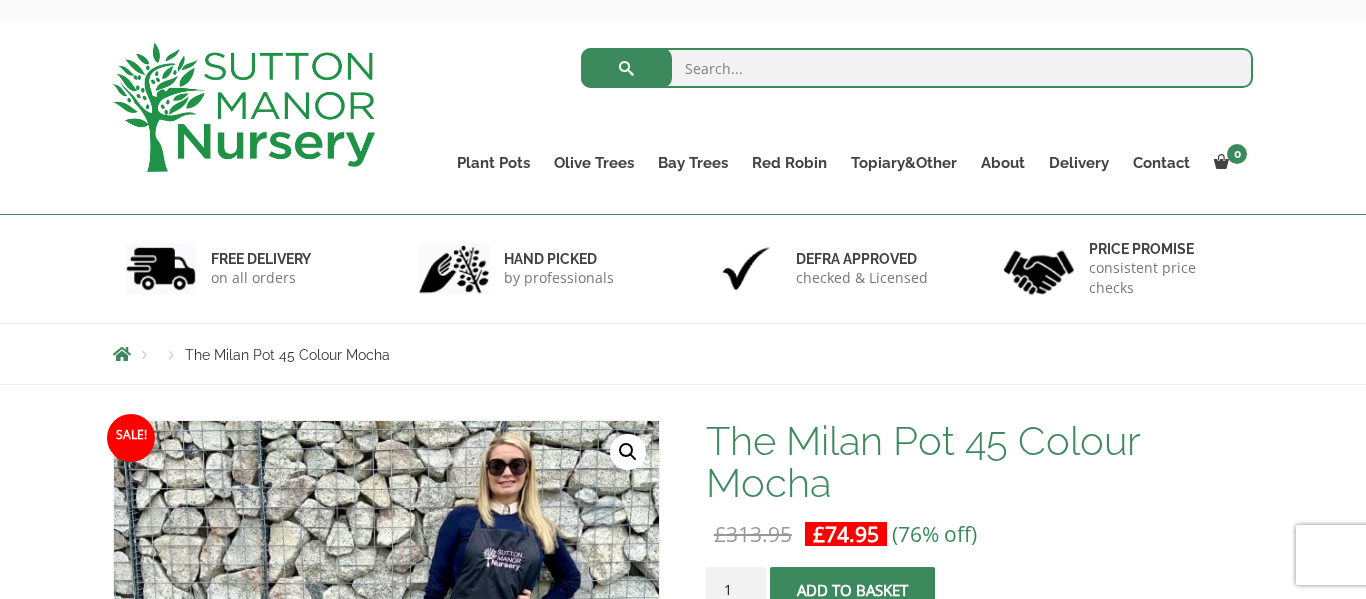 click at bounding box center [917, 68] 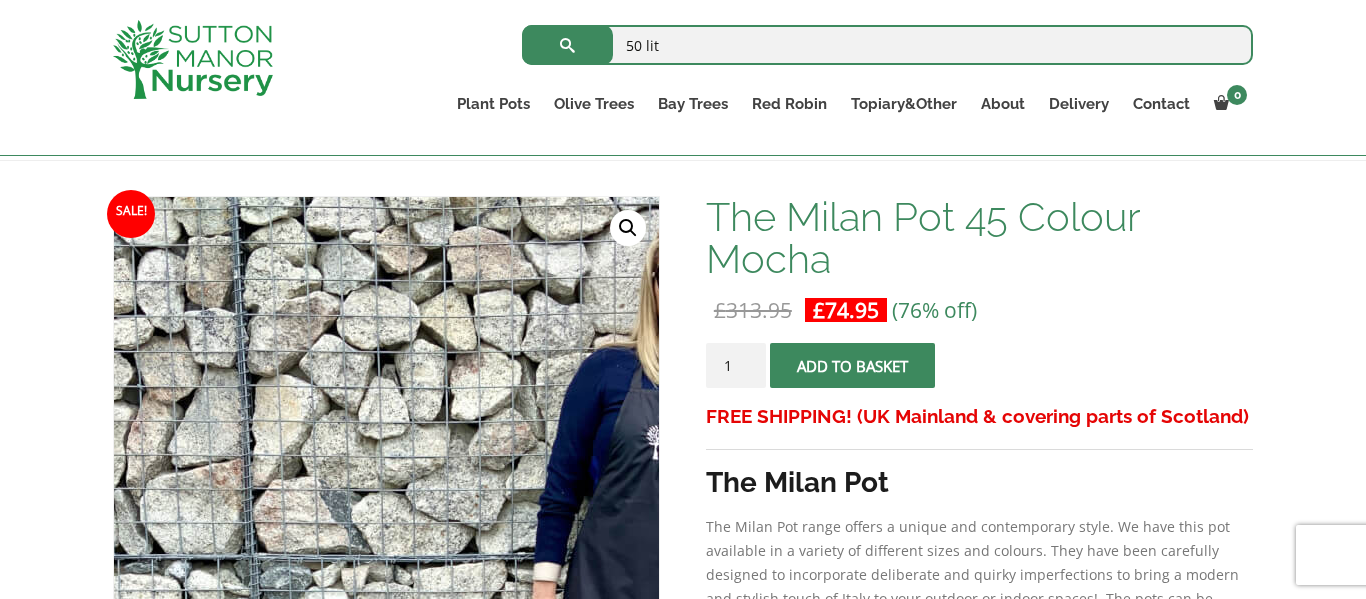 scroll, scrollTop: 265, scrollLeft: 0, axis: vertical 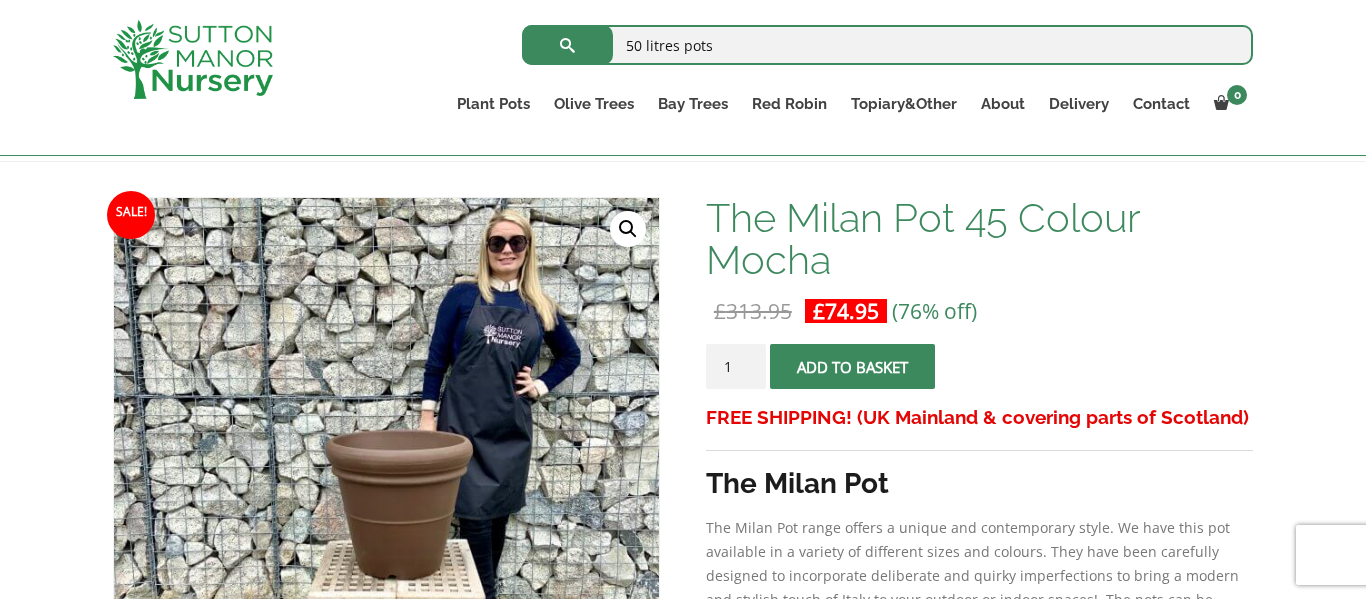 type on "50 litres pots" 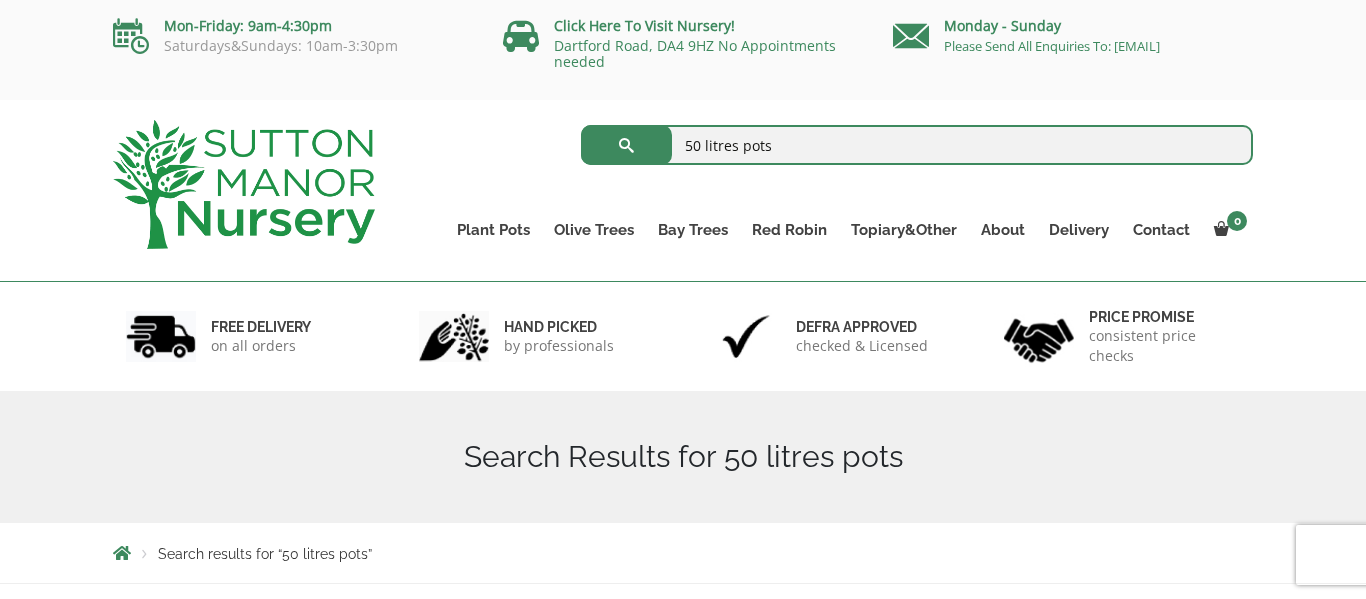 scroll, scrollTop: 0, scrollLeft: 0, axis: both 